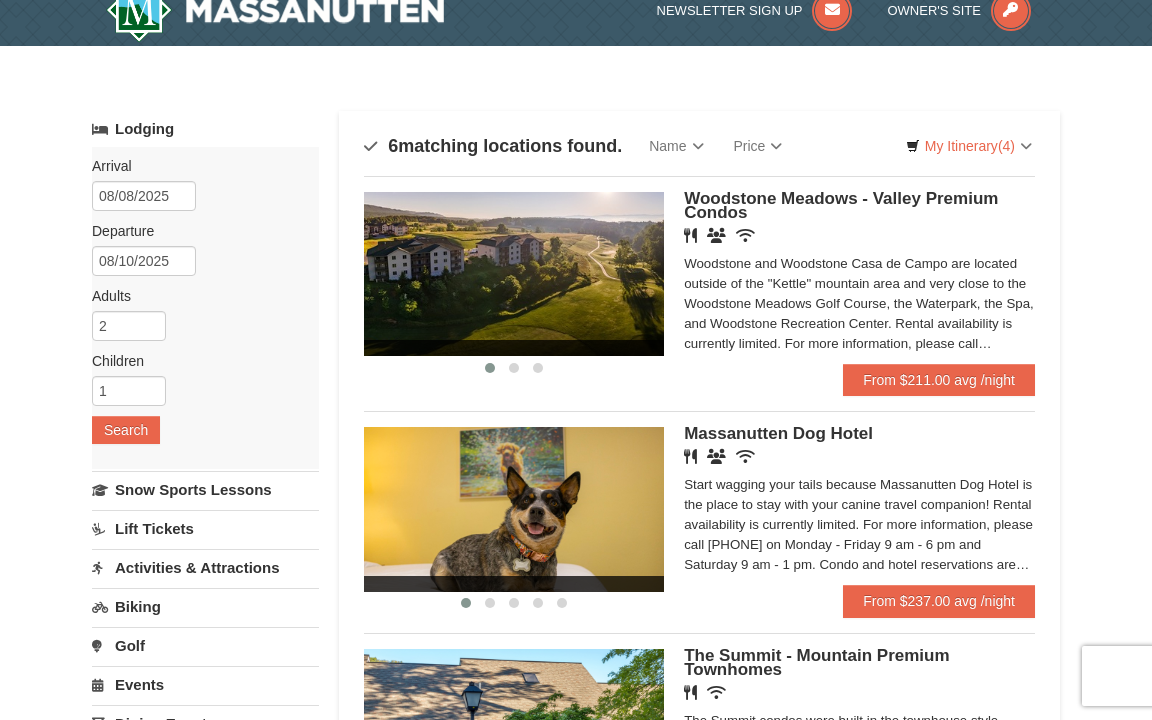 scroll, scrollTop: 24, scrollLeft: 0, axis: vertical 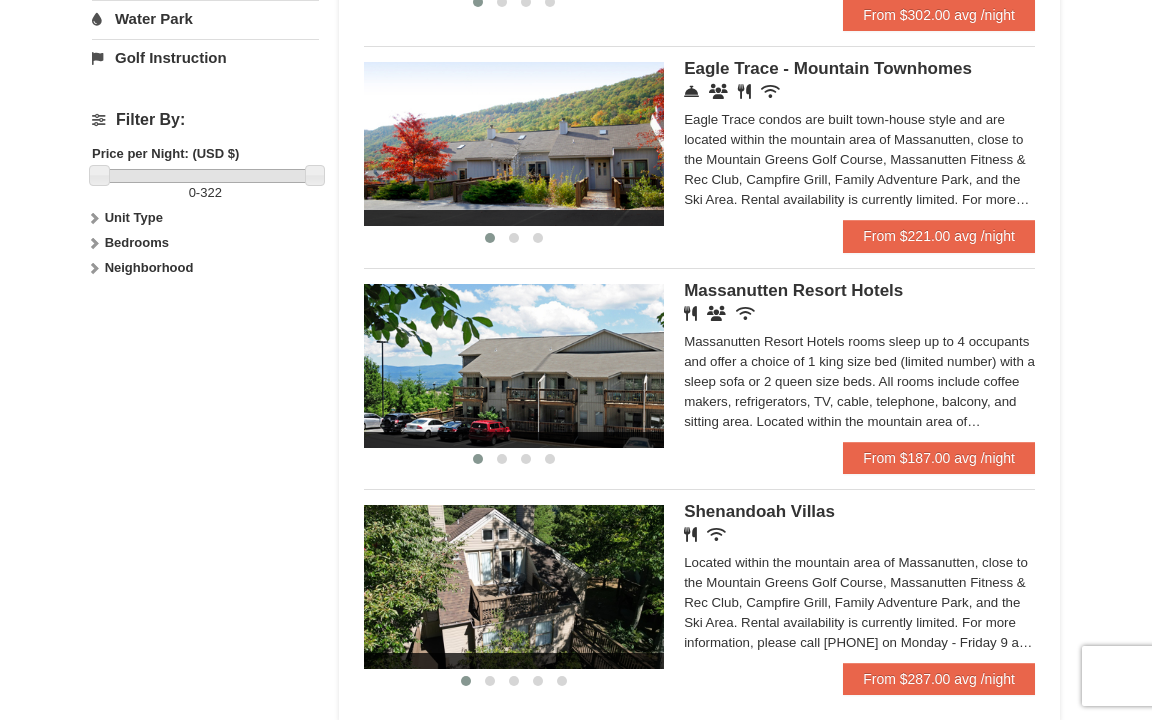 click at bounding box center [514, 366] 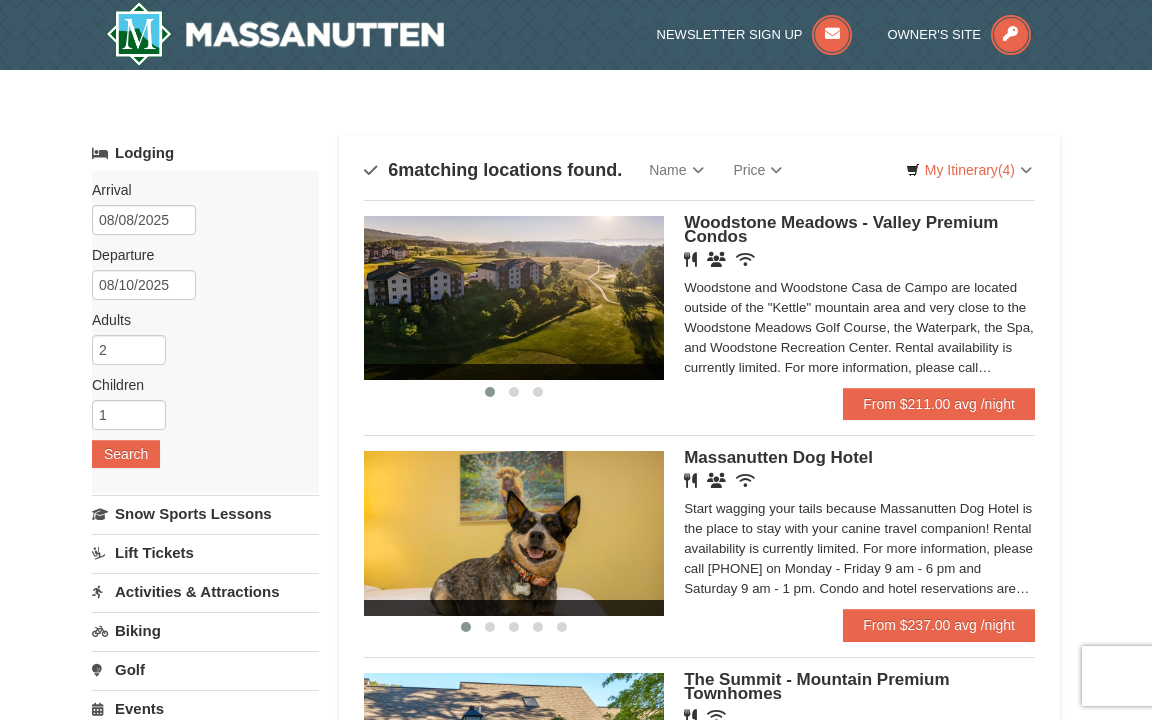 scroll, scrollTop: 0, scrollLeft: 0, axis: both 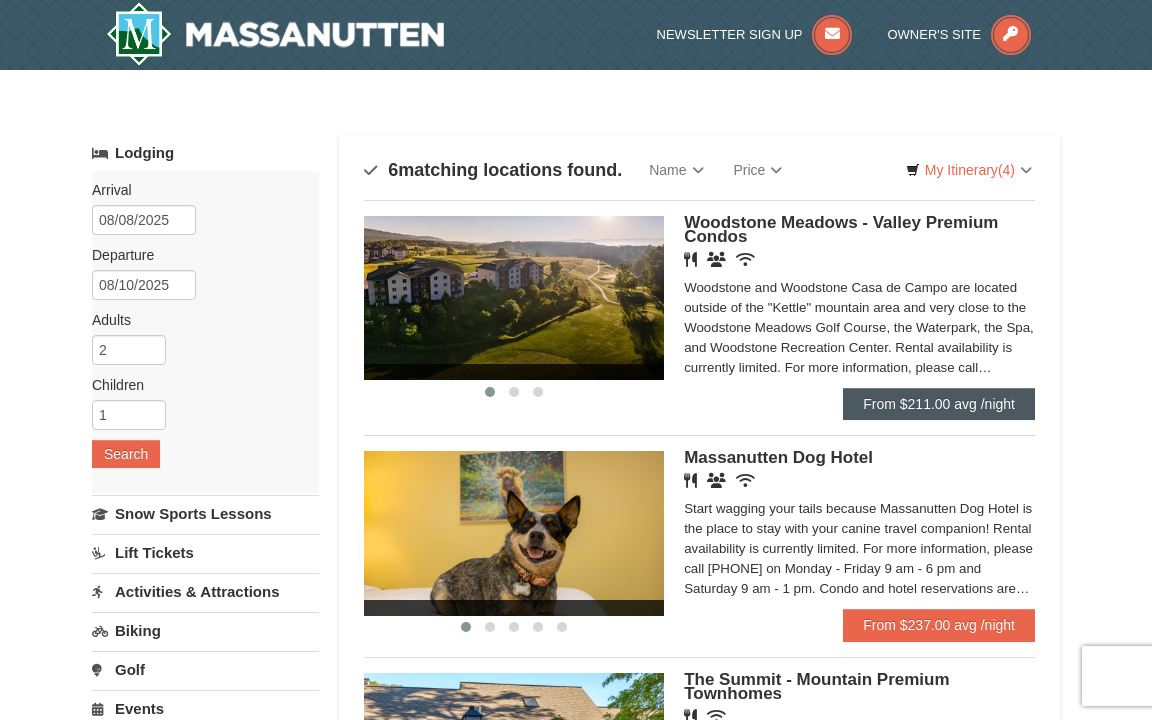 click on "From $211.00 avg /night" at bounding box center (939, 404) 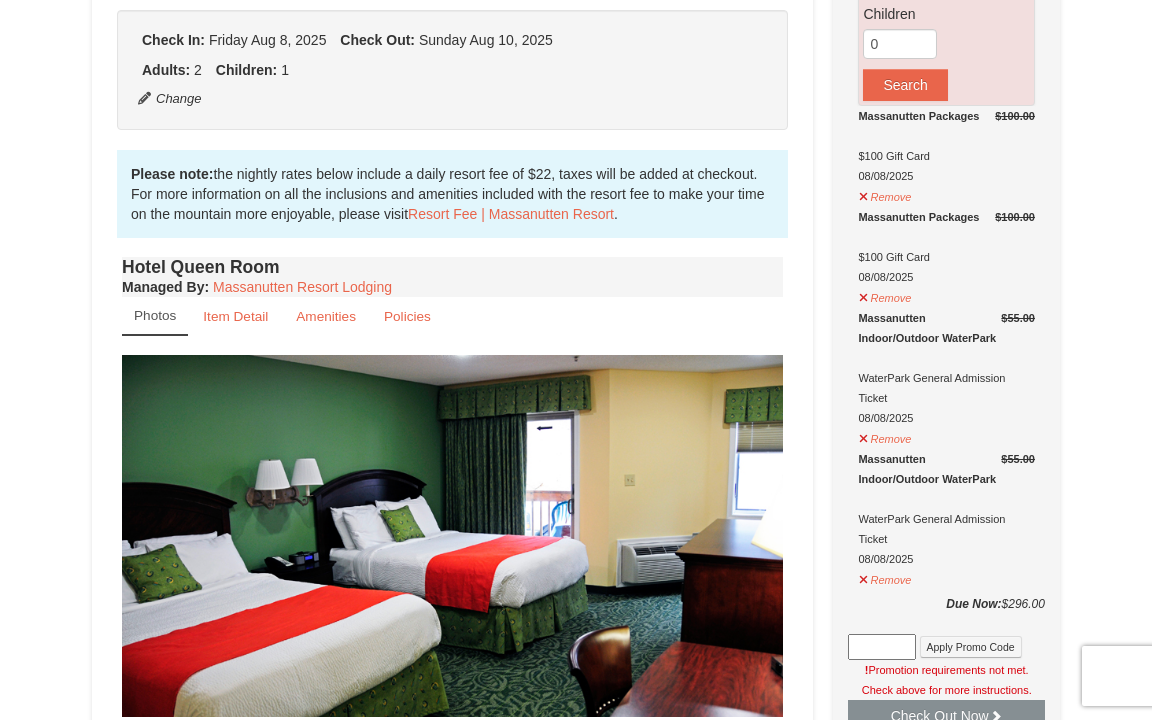 scroll, scrollTop: 577, scrollLeft: 1, axis: both 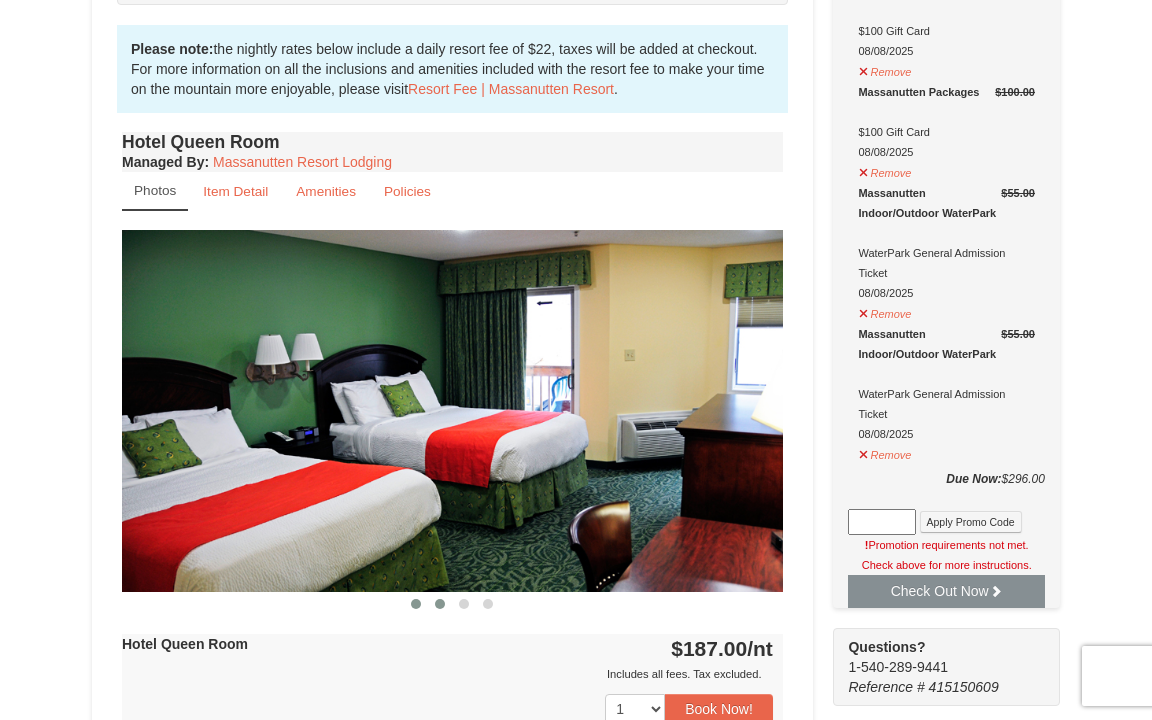 click at bounding box center (440, 604) 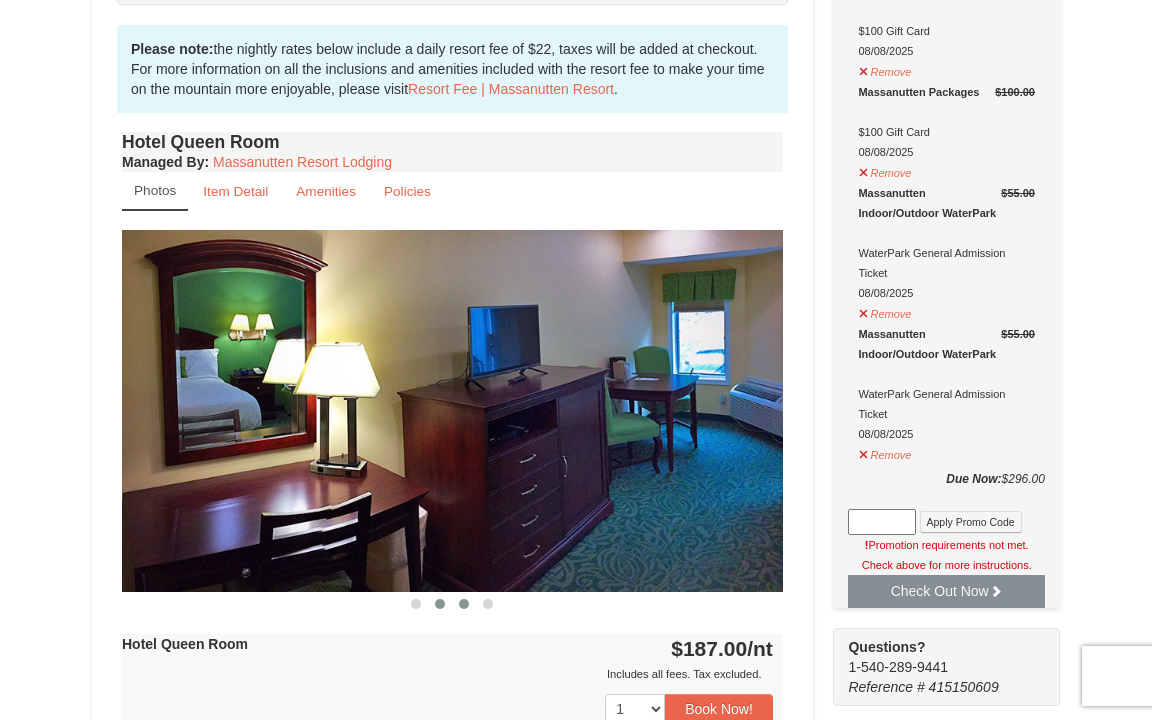 click at bounding box center (464, 604) 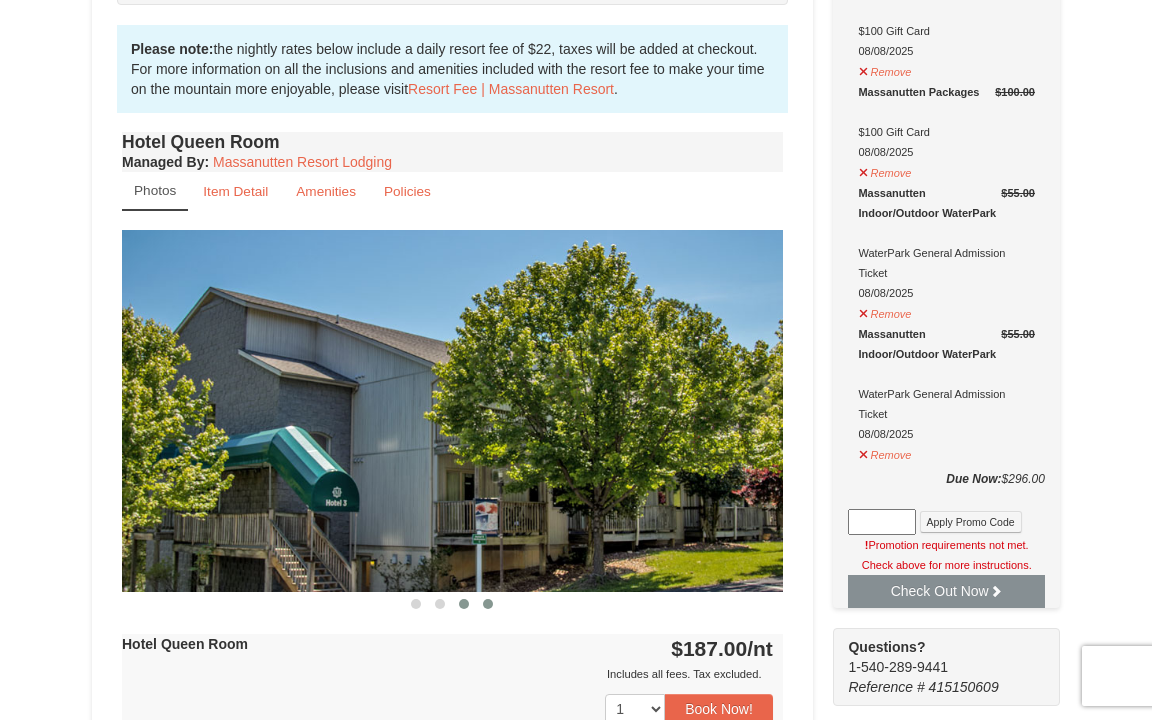 click at bounding box center [488, 604] 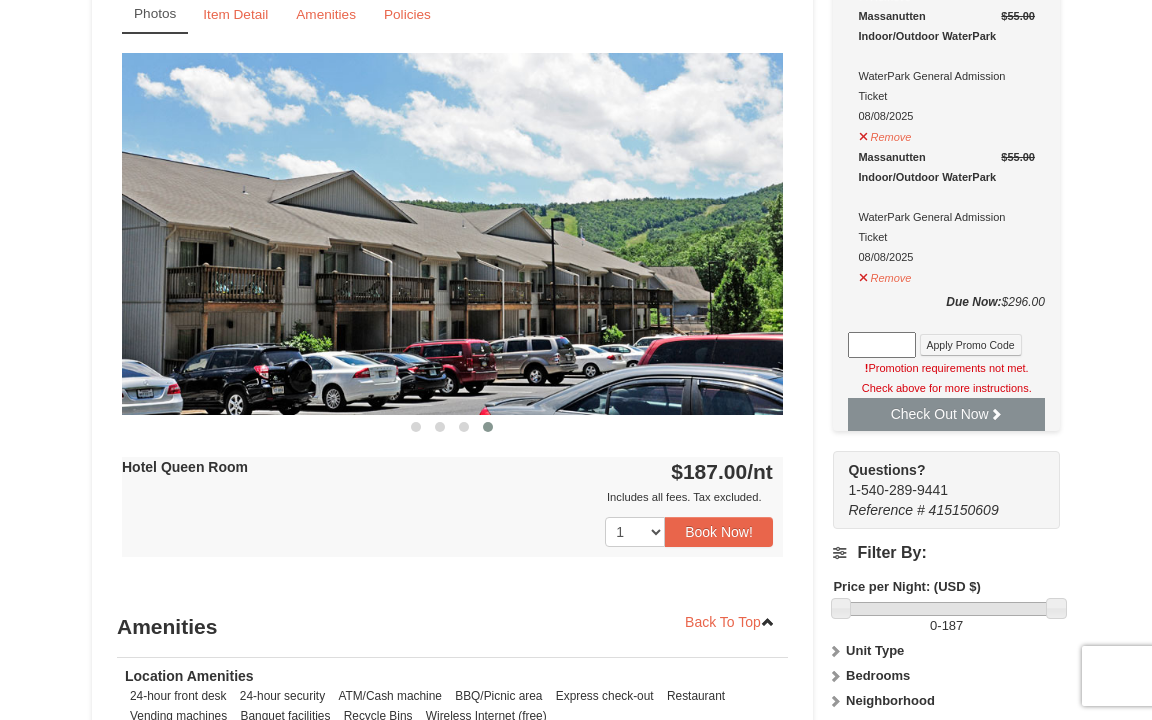 scroll, scrollTop: 805, scrollLeft: 0, axis: vertical 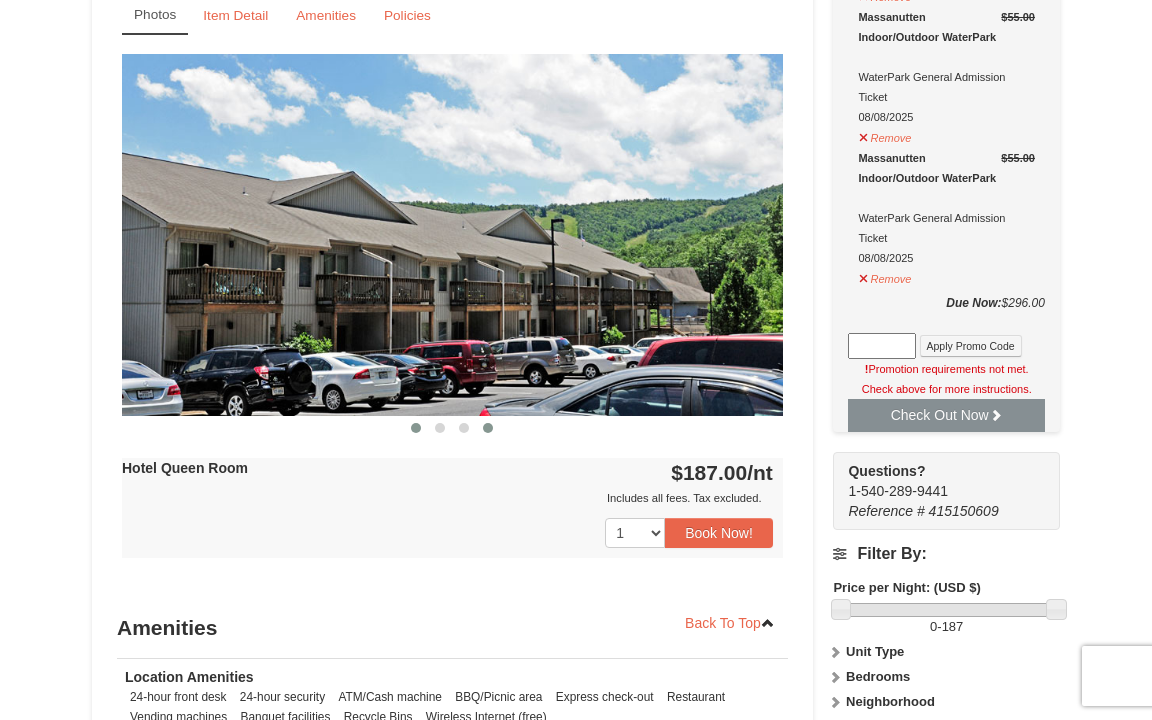 click at bounding box center (416, 428) 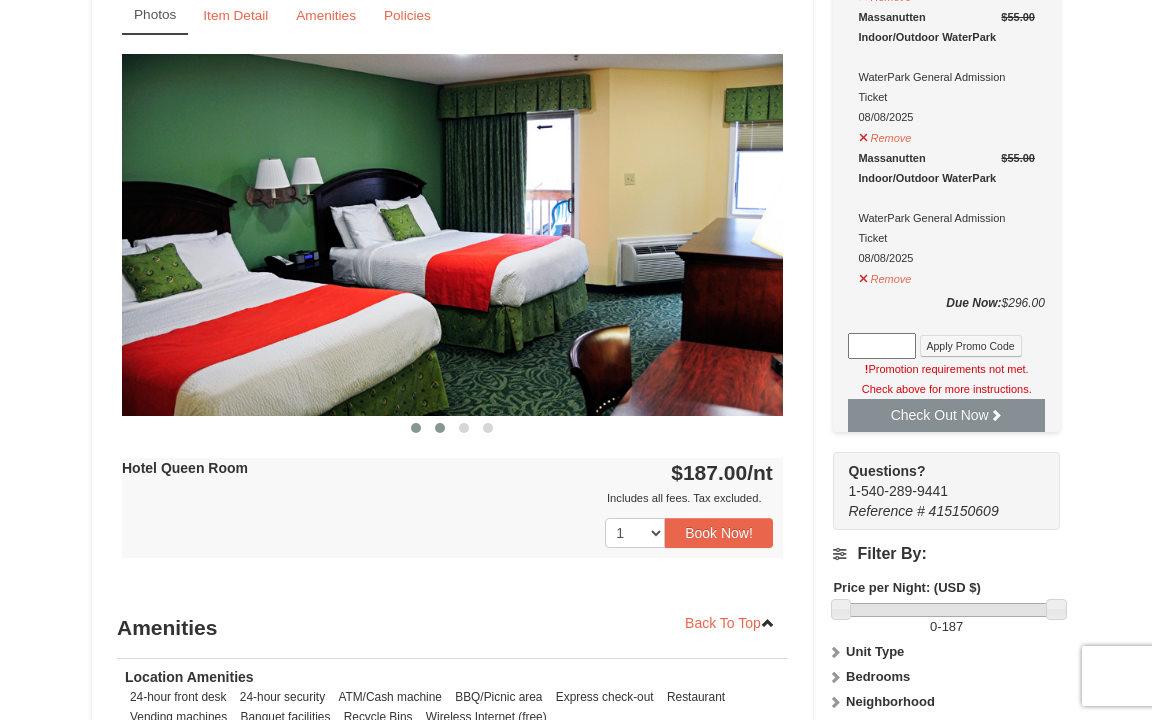 click at bounding box center (440, 428) 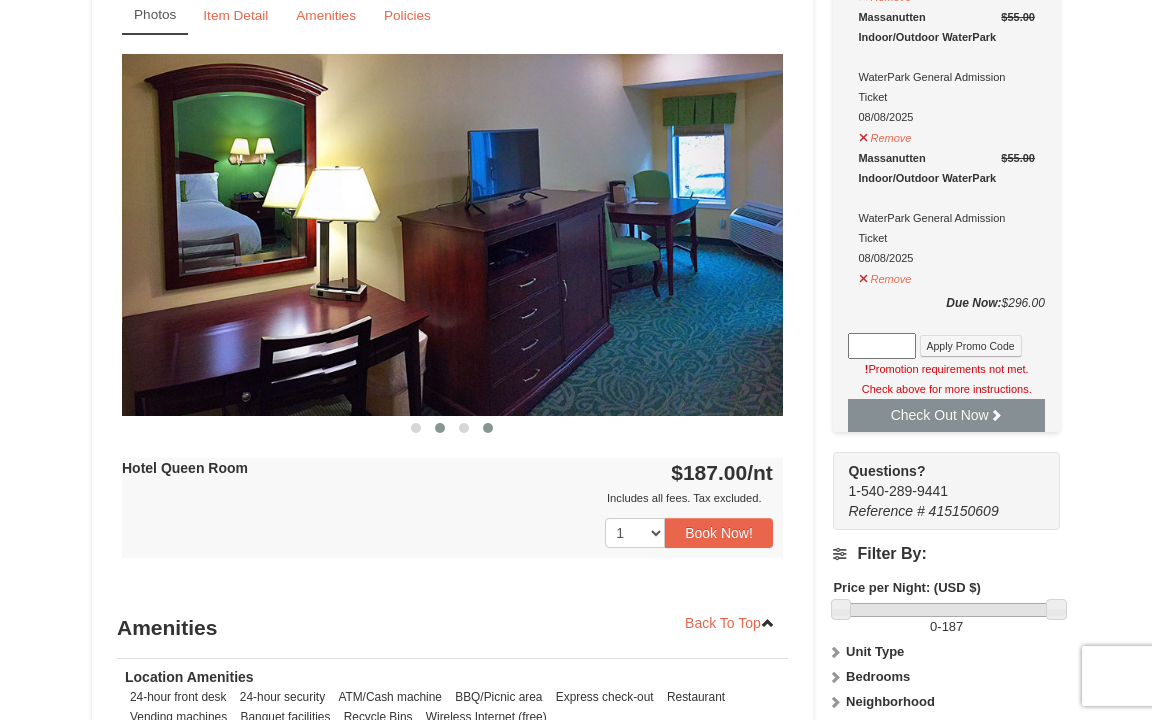click at bounding box center [488, 428] 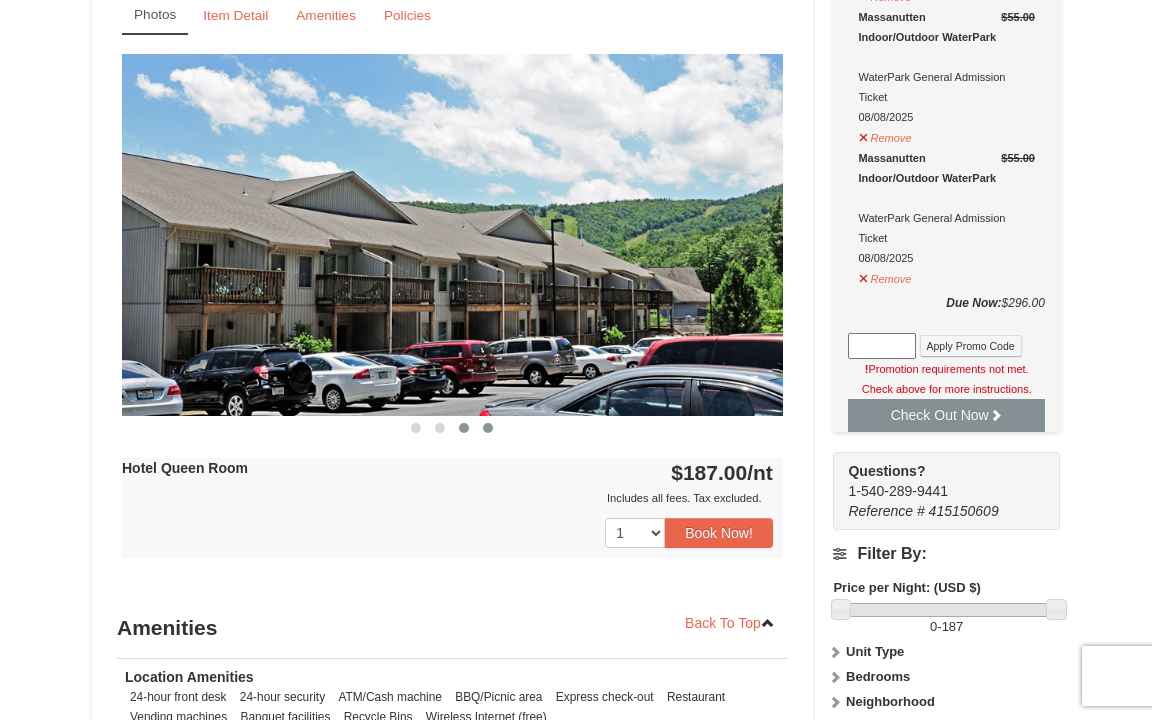 click at bounding box center (464, 428) 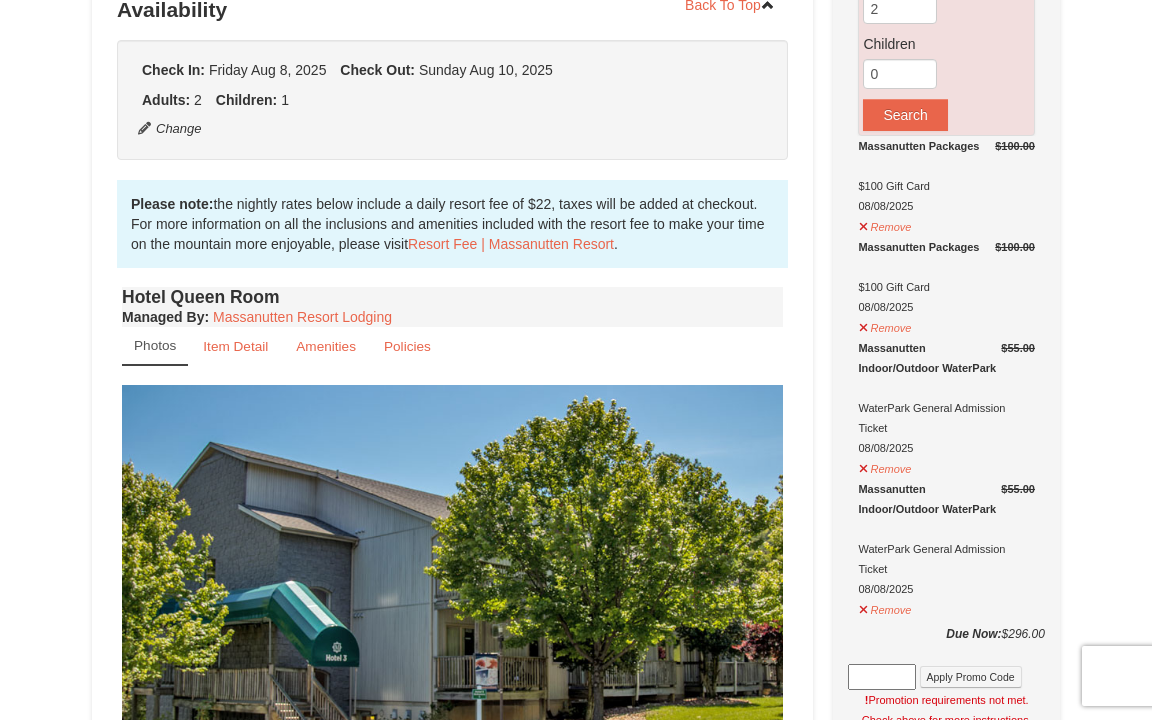 scroll, scrollTop: 472, scrollLeft: 0, axis: vertical 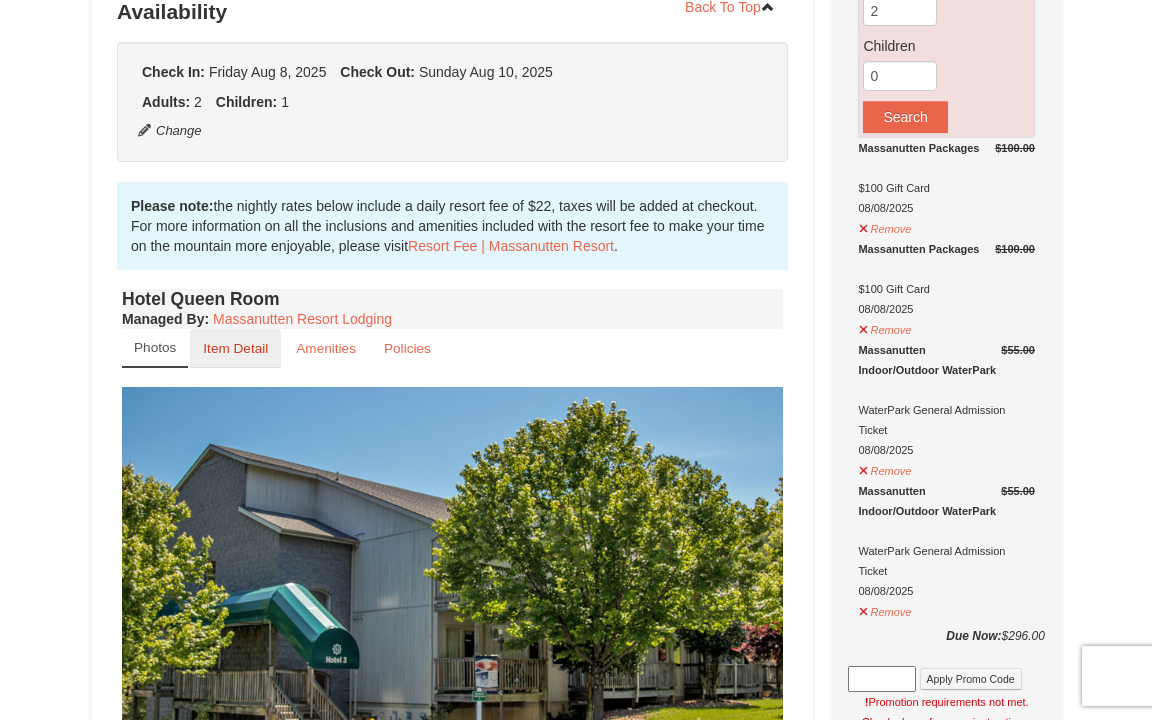 click on "Item Detail" at bounding box center (235, 348) 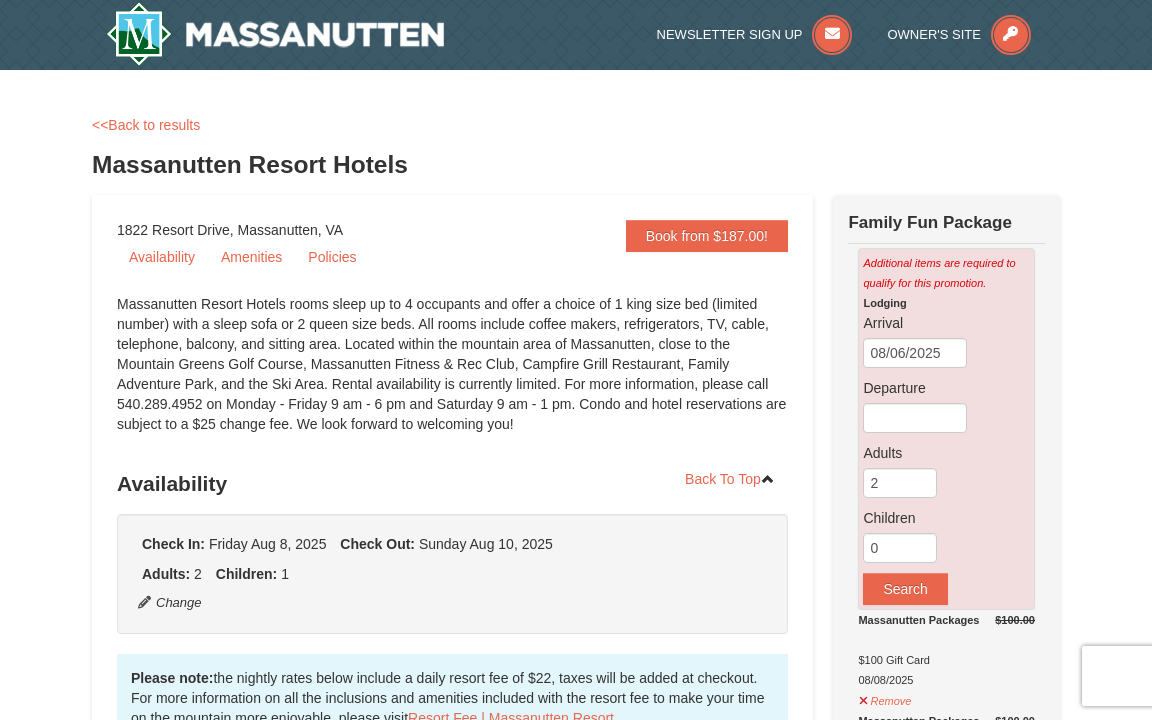 scroll, scrollTop: 0, scrollLeft: 0, axis: both 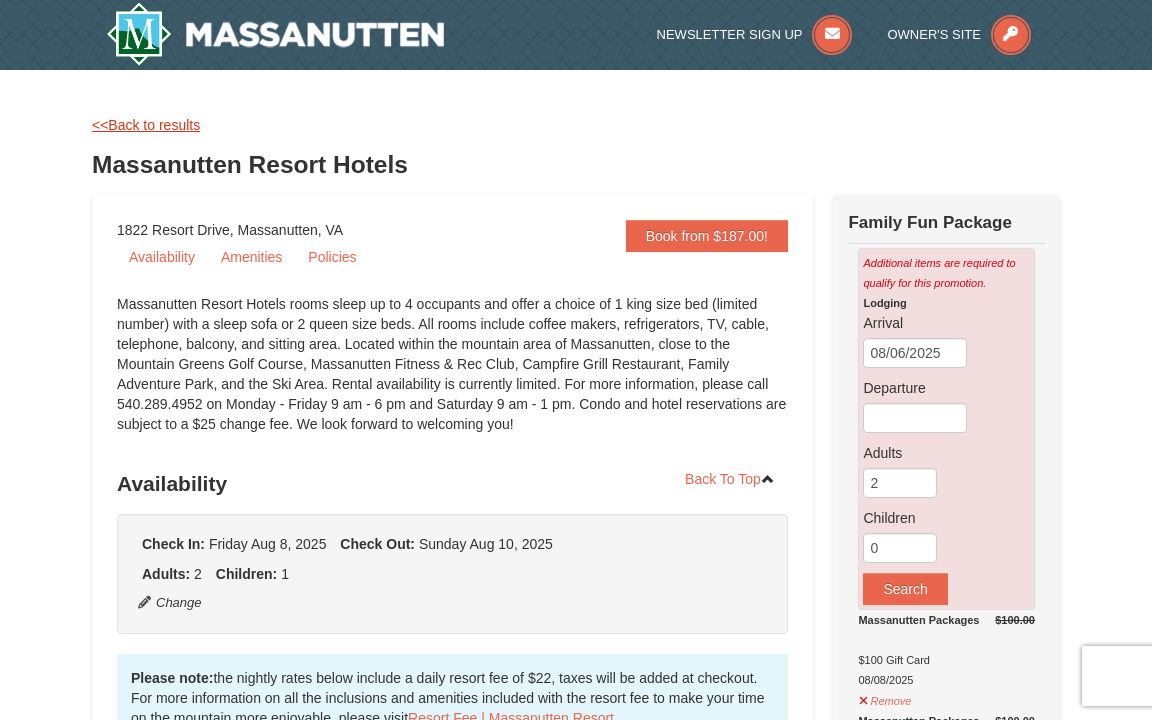 click on "<<Back to results" at bounding box center (146, 125) 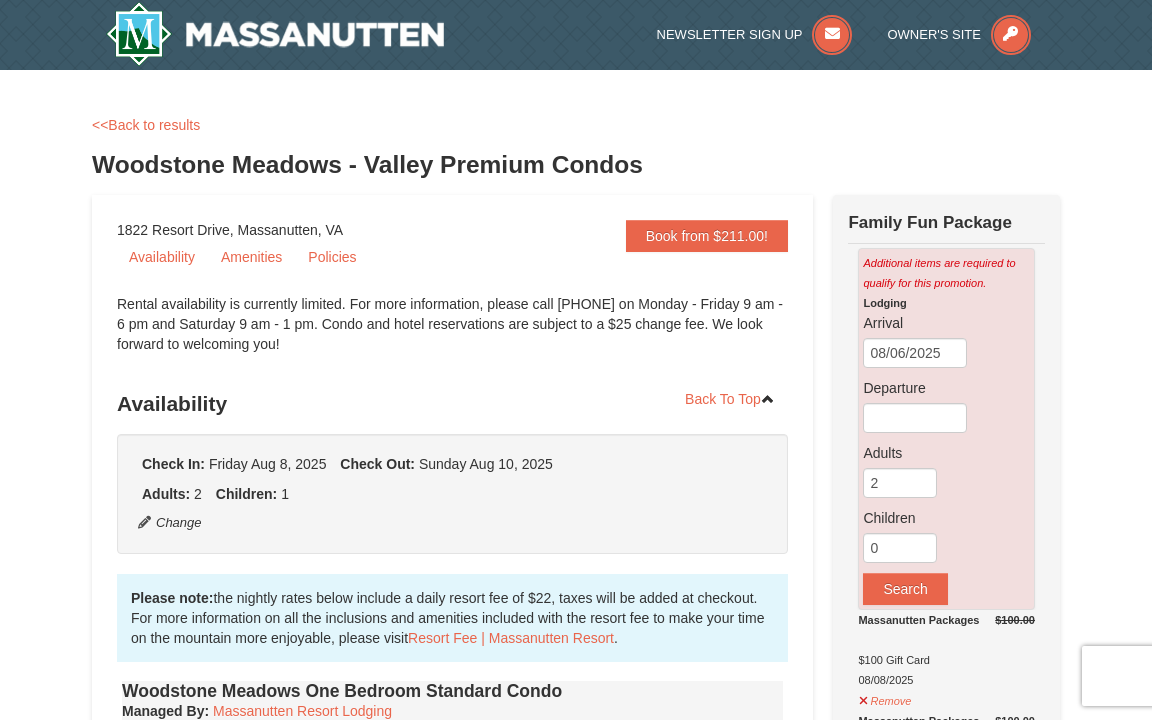 scroll, scrollTop: 0, scrollLeft: 0, axis: both 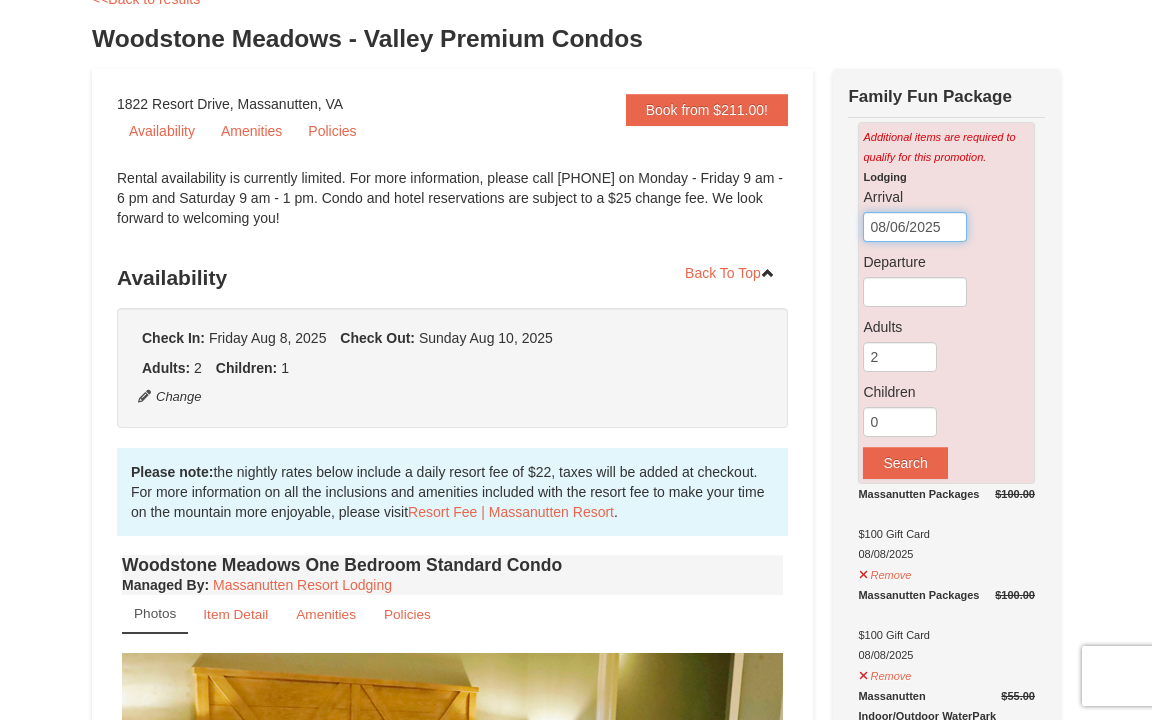 click on "08/06/2025" at bounding box center [915, 227] 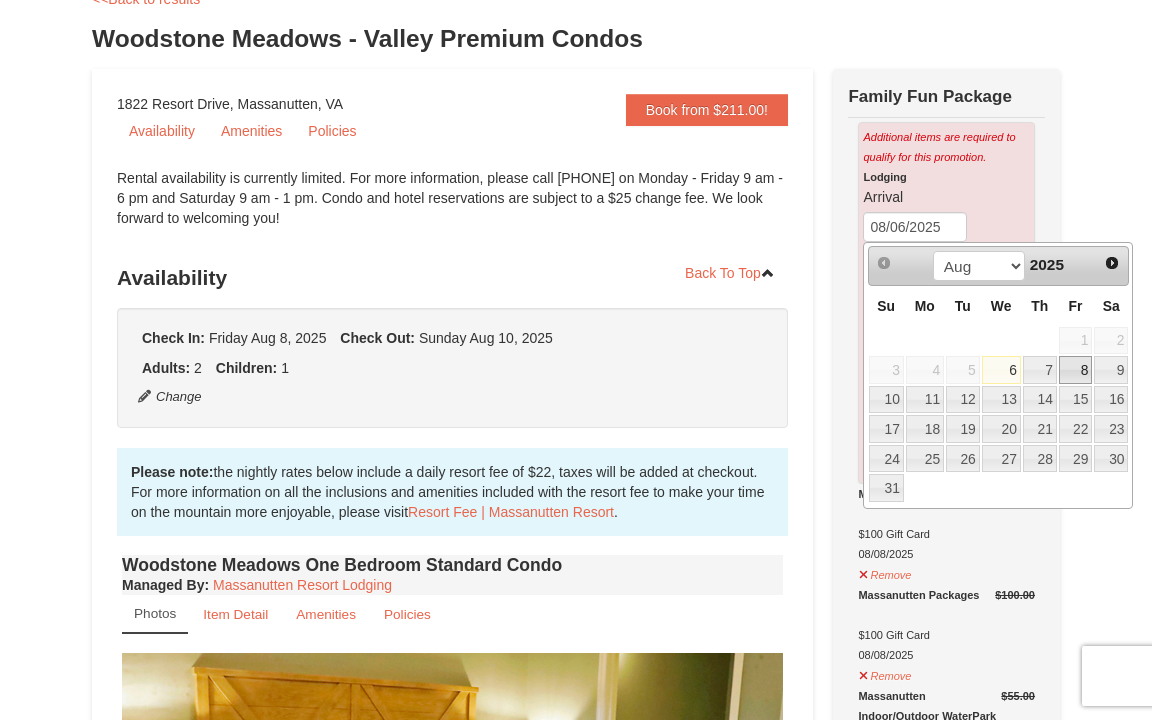 click on "8" at bounding box center (1076, 370) 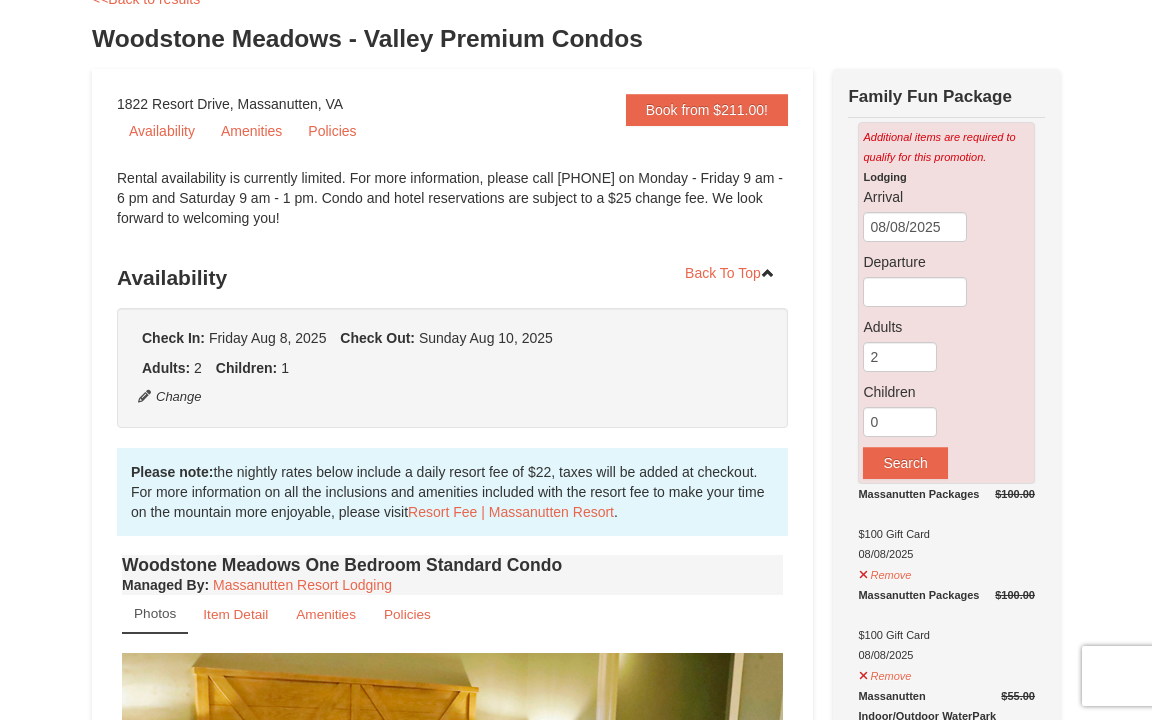 click on "Browser Not Supported
We notice you are using a browser which will not provide the best experience. We recommend using newer versions Chrome, Firefox, and Edge.
Chrome
Firefox
Edge
Safari
Select your preferred browser above to download.
Continue Anyway
Skip to Main Content
Skip to Main Content
Newsletter Sign Up
Owner's Site
×" at bounding box center (576, 3141) 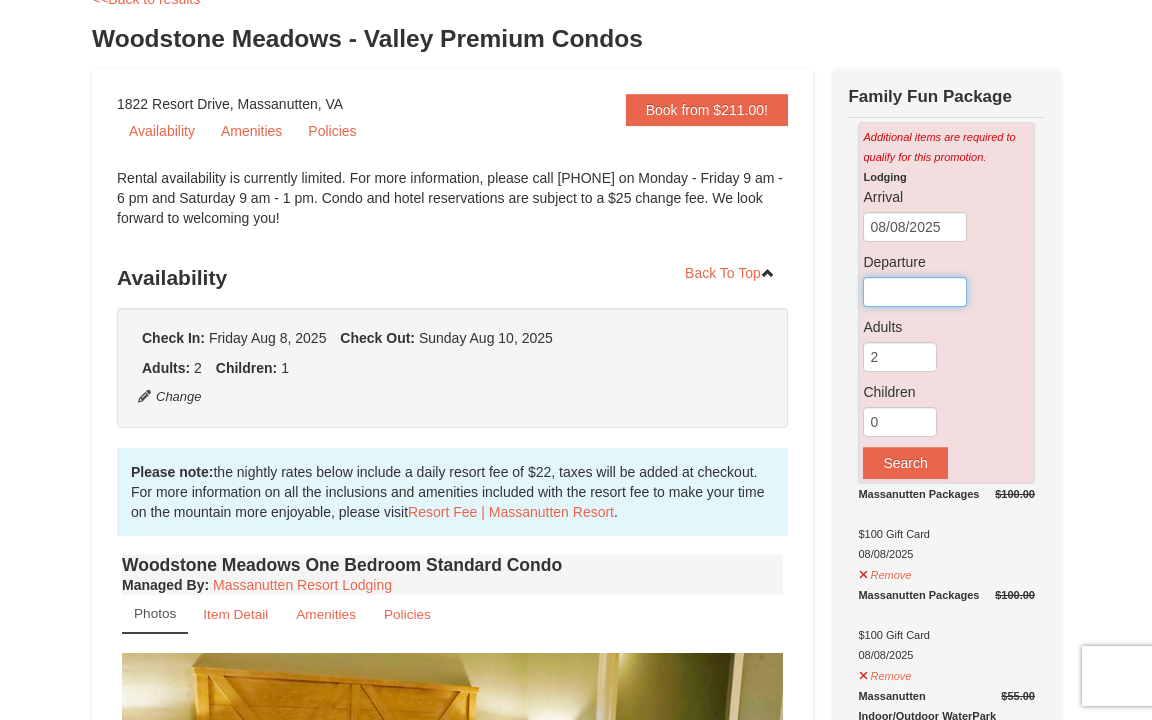 click at bounding box center [915, 292] 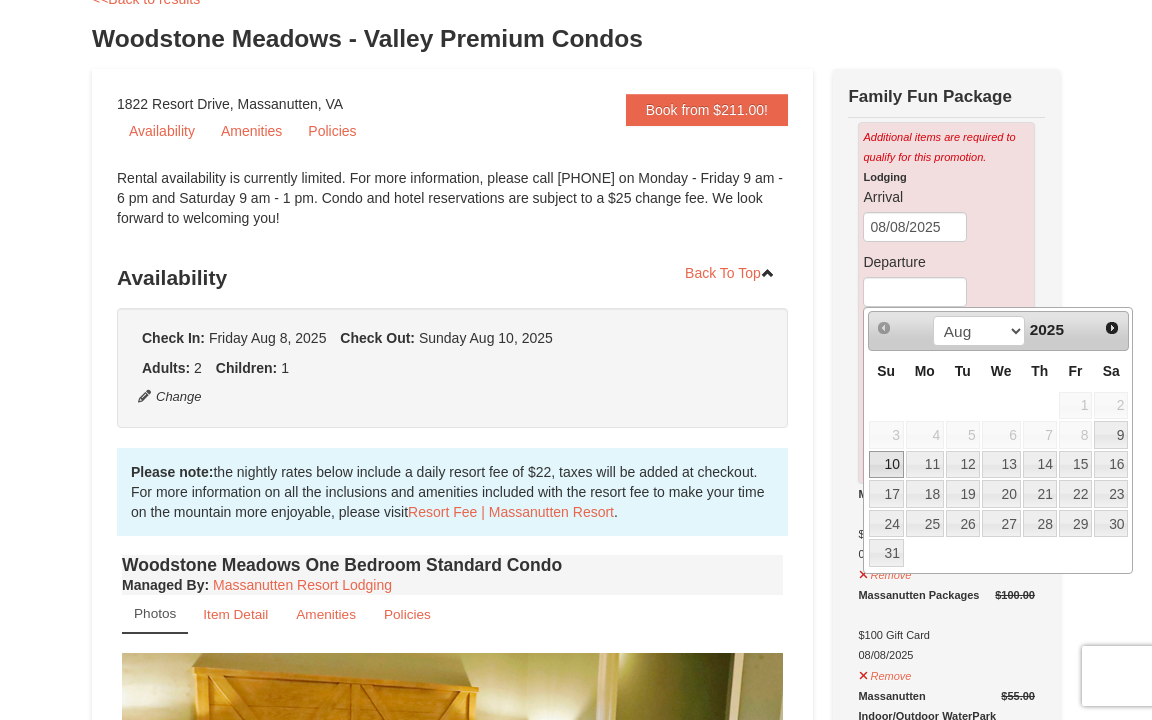 click on "10" at bounding box center [886, 465] 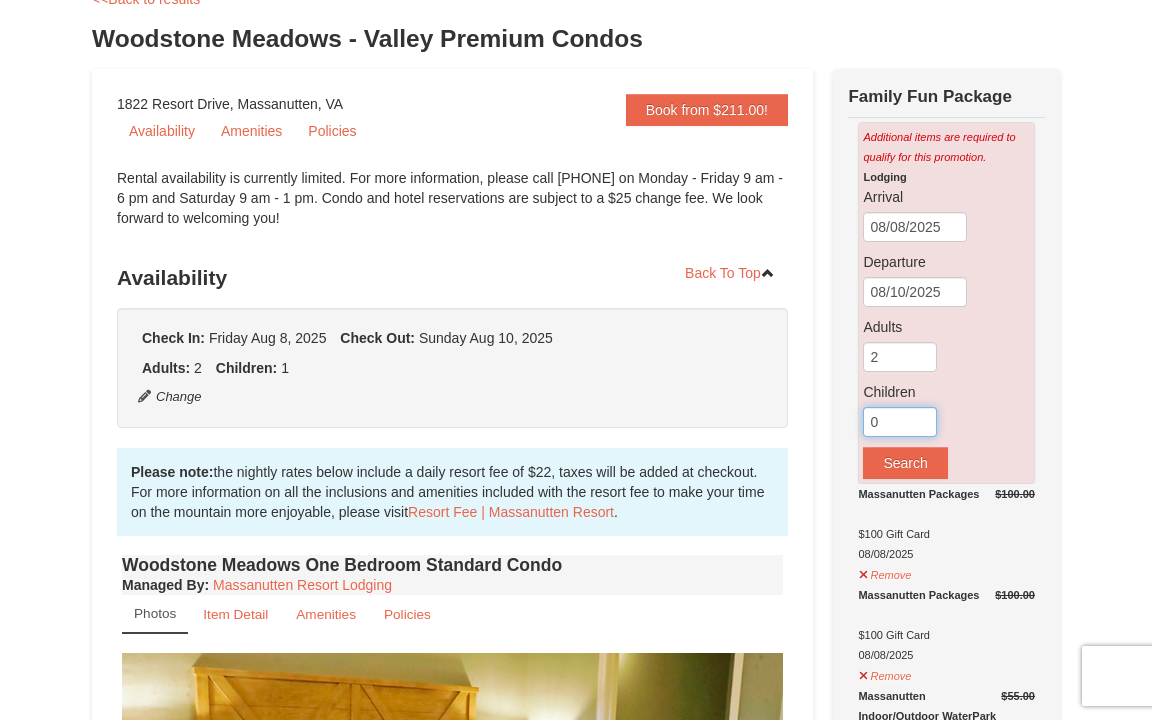 type on "1" 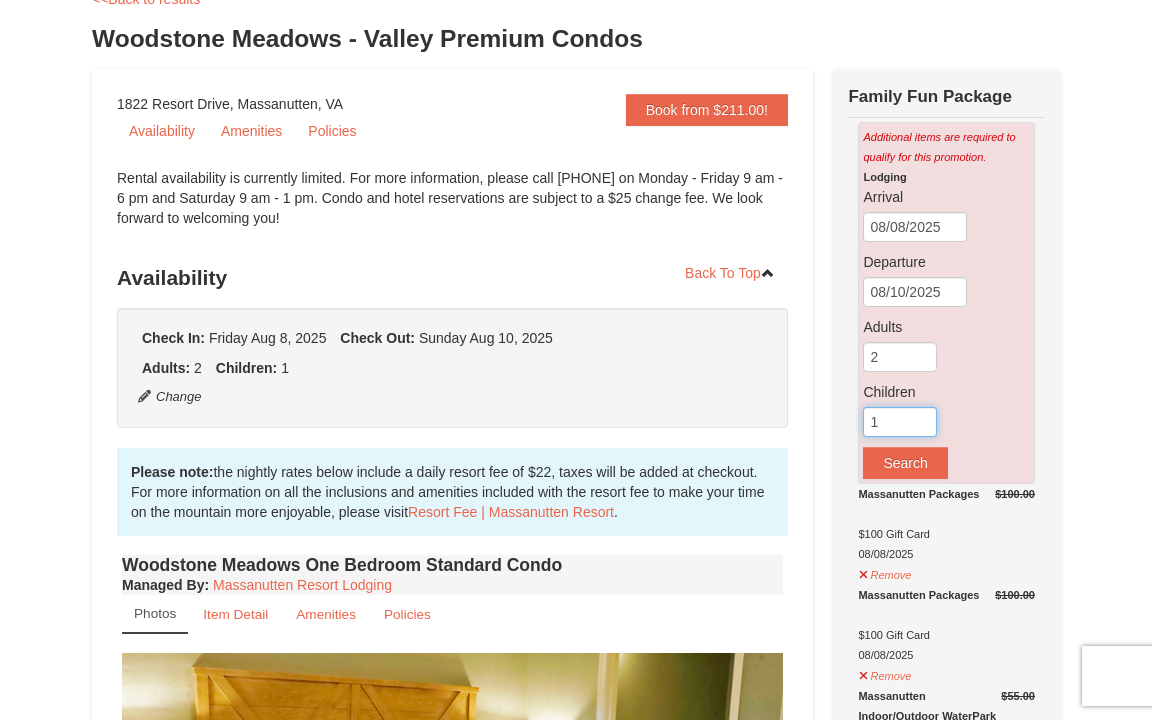 click on "1" at bounding box center [900, 422] 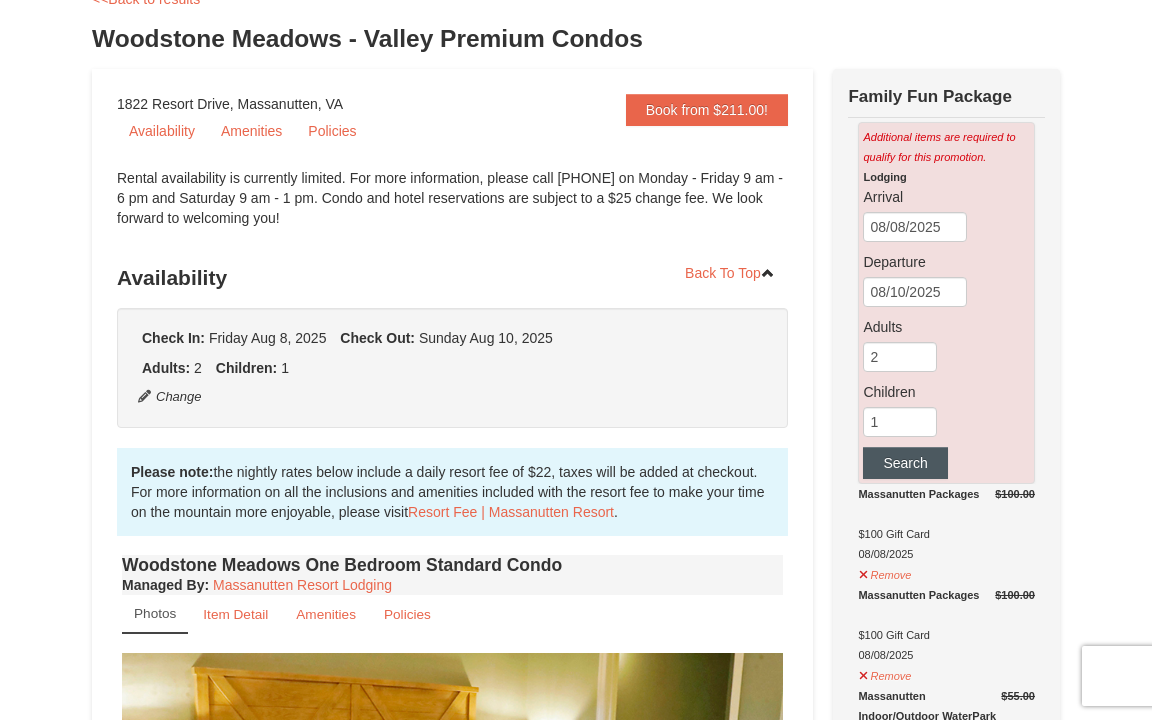 click on "Search" at bounding box center (905, 463) 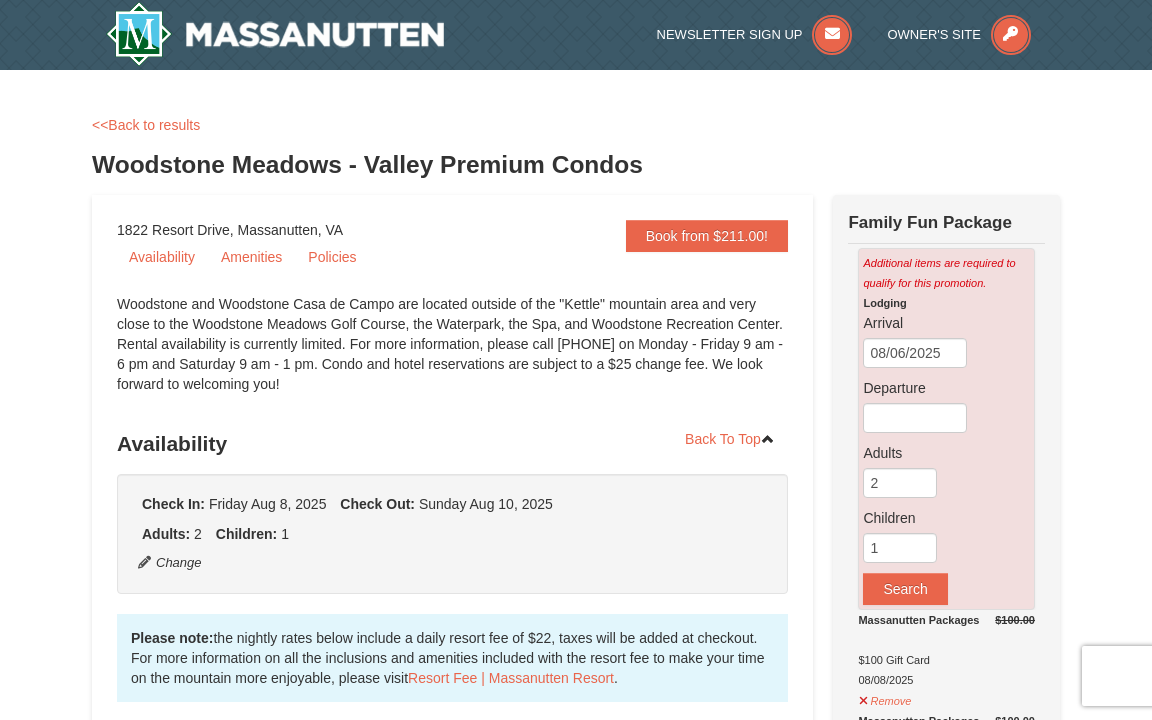 scroll, scrollTop: 0, scrollLeft: 0, axis: both 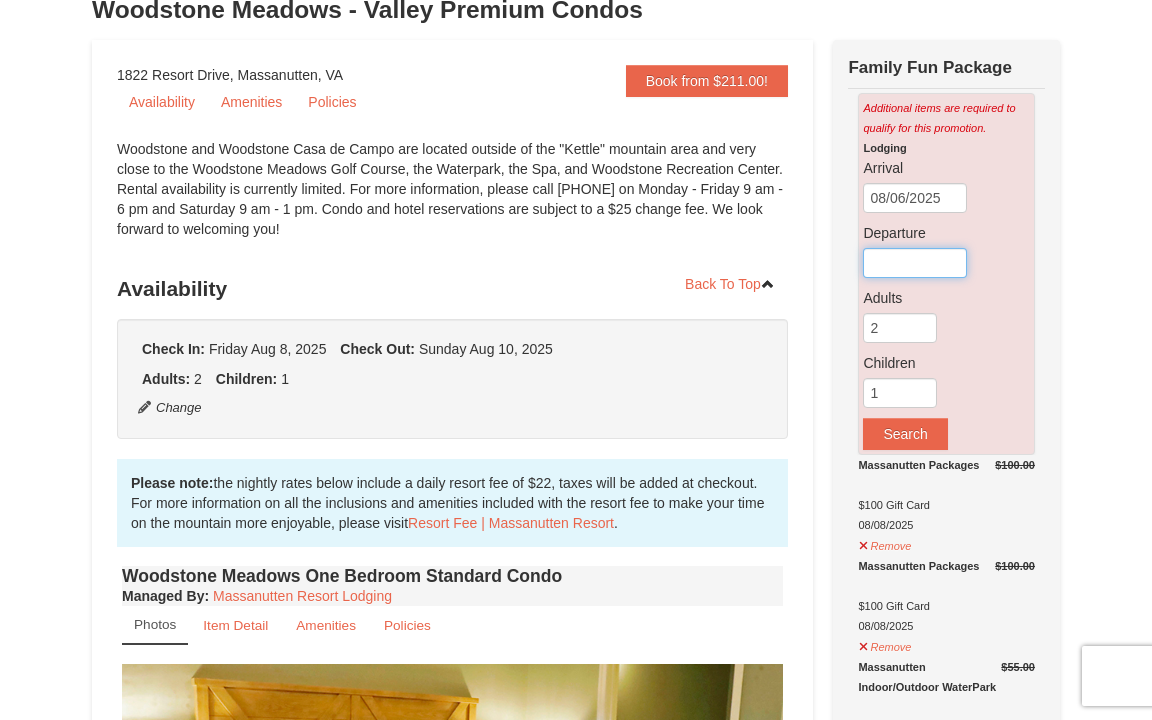 click at bounding box center [915, 263] 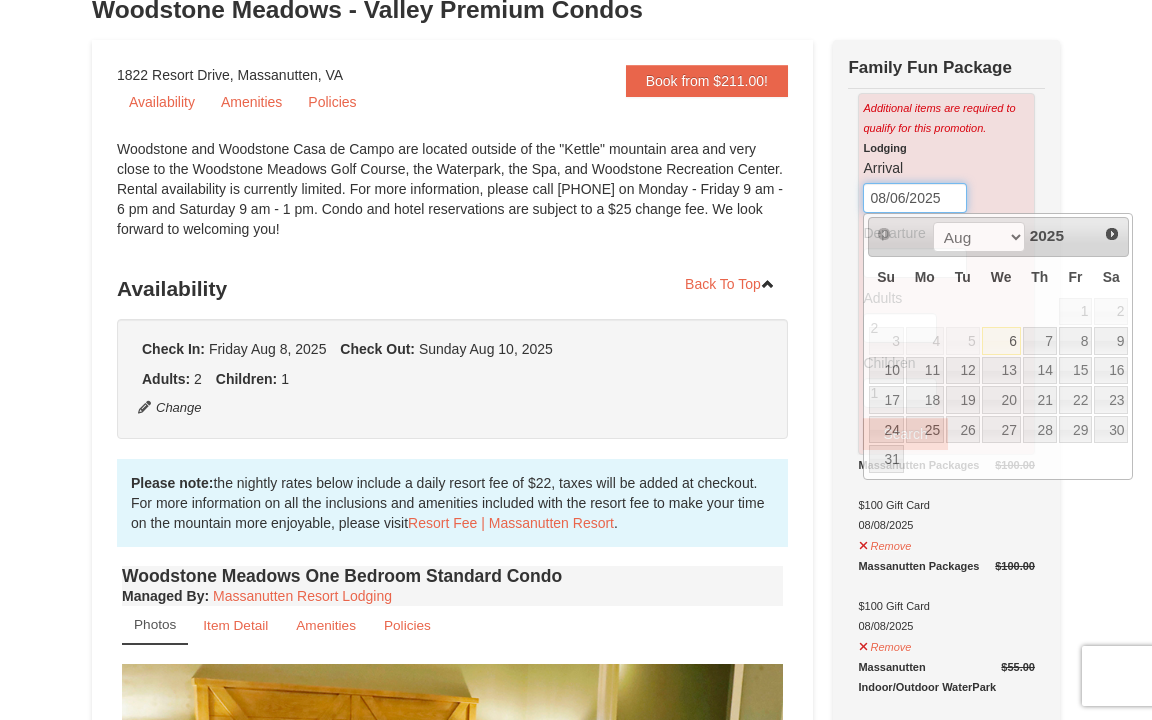 click on "08/06/2025" at bounding box center [915, 198] 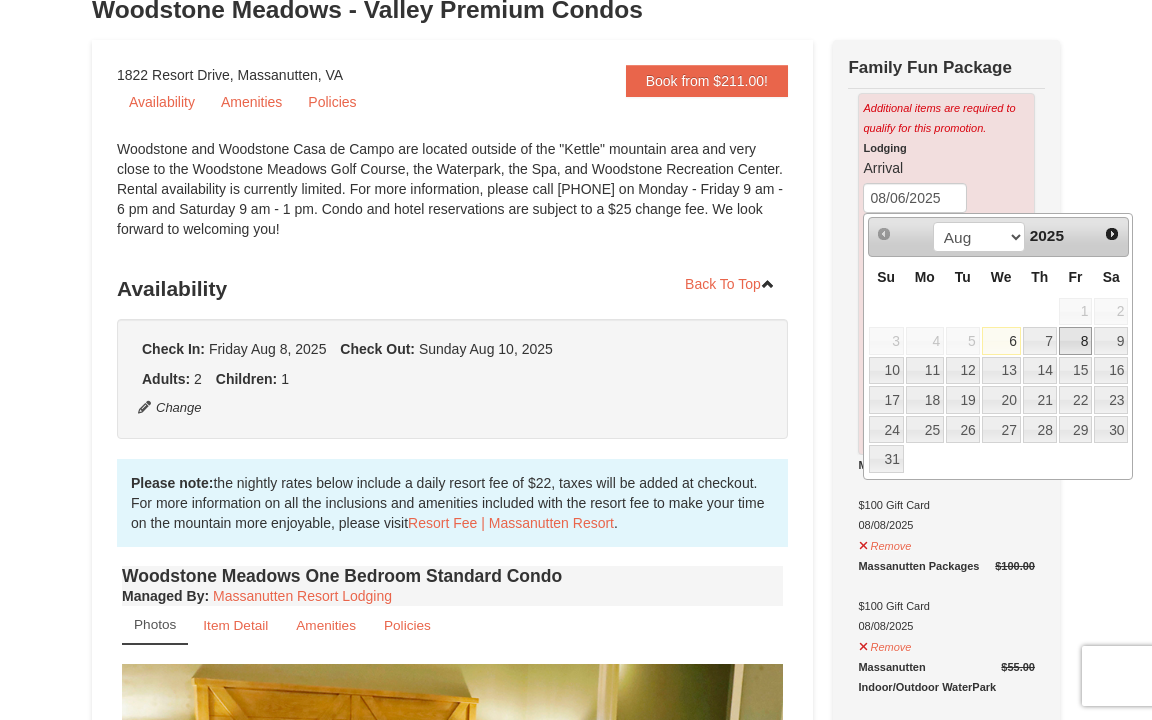 click on "8" at bounding box center [1076, 341] 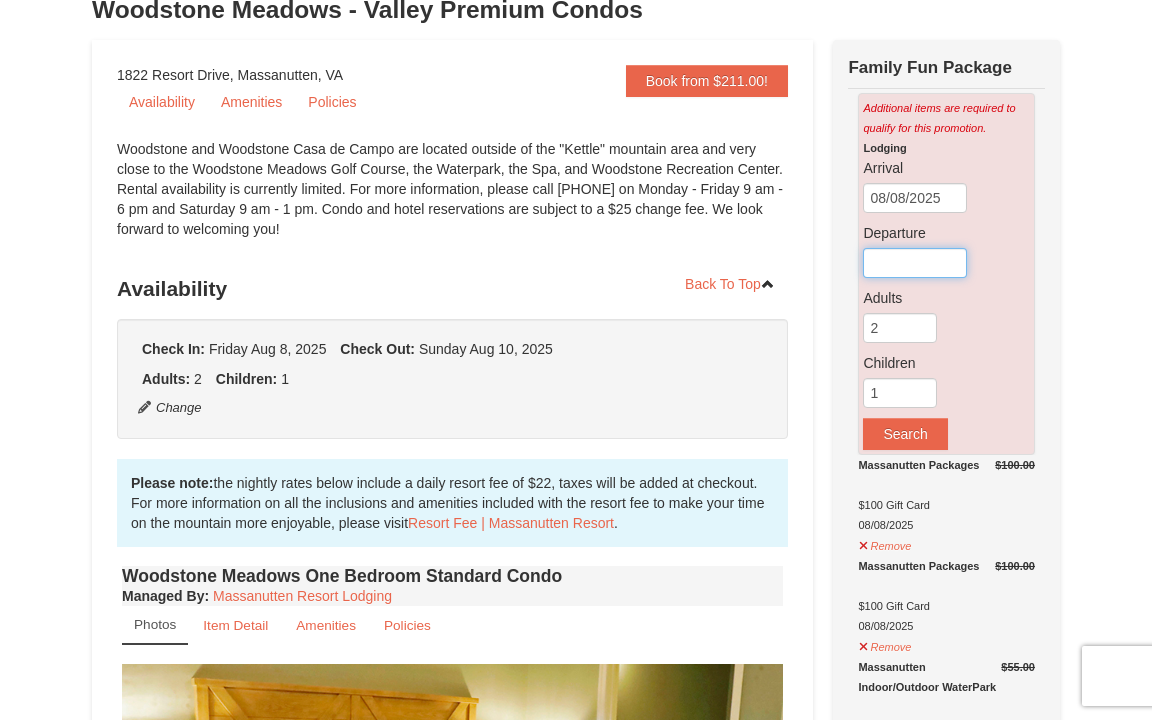 click at bounding box center (915, 263) 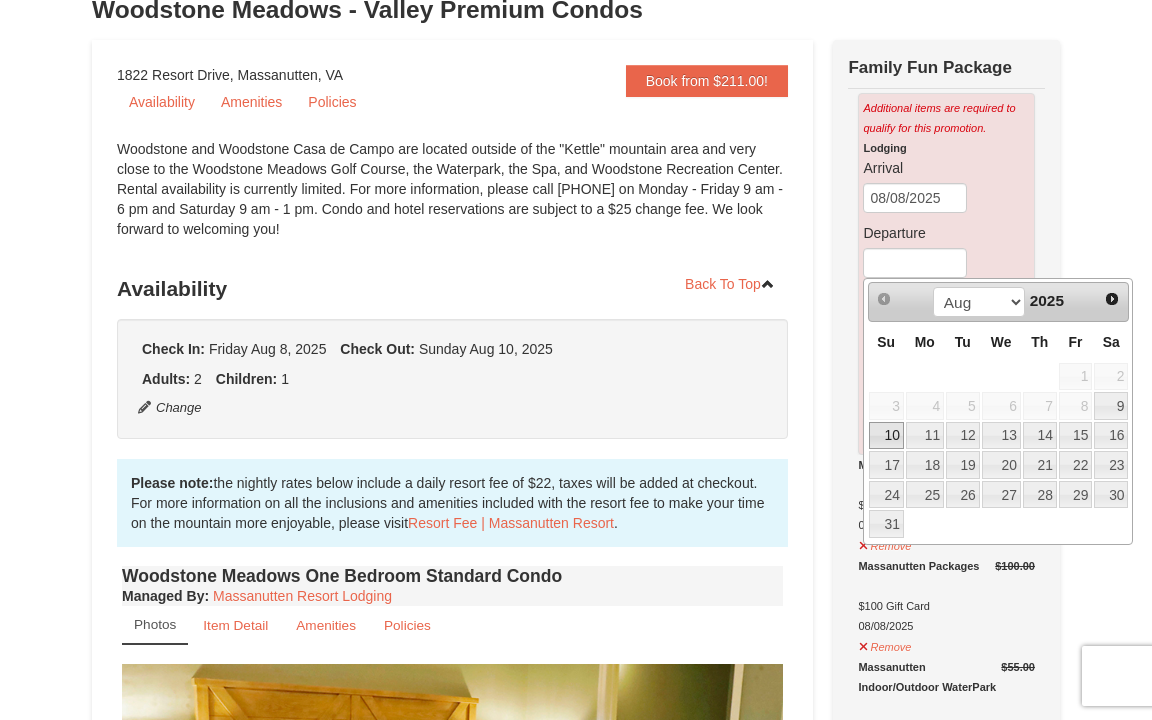 click on "10" at bounding box center (886, 436) 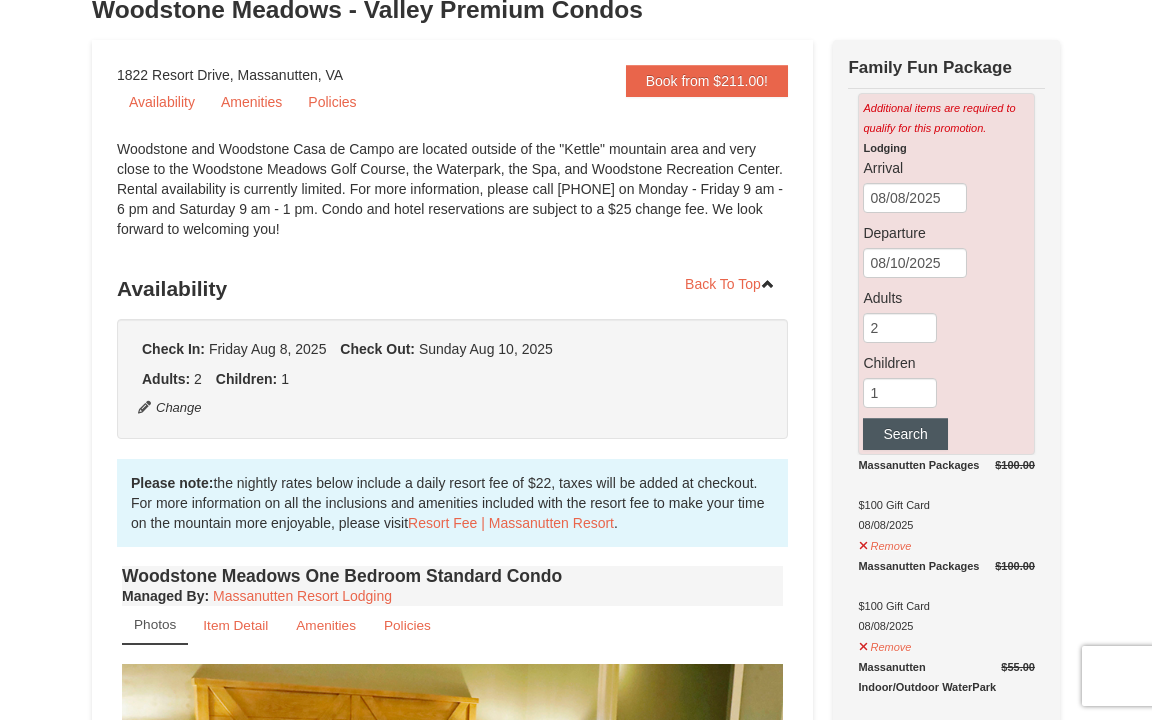 click on "Search" at bounding box center (905, 434) 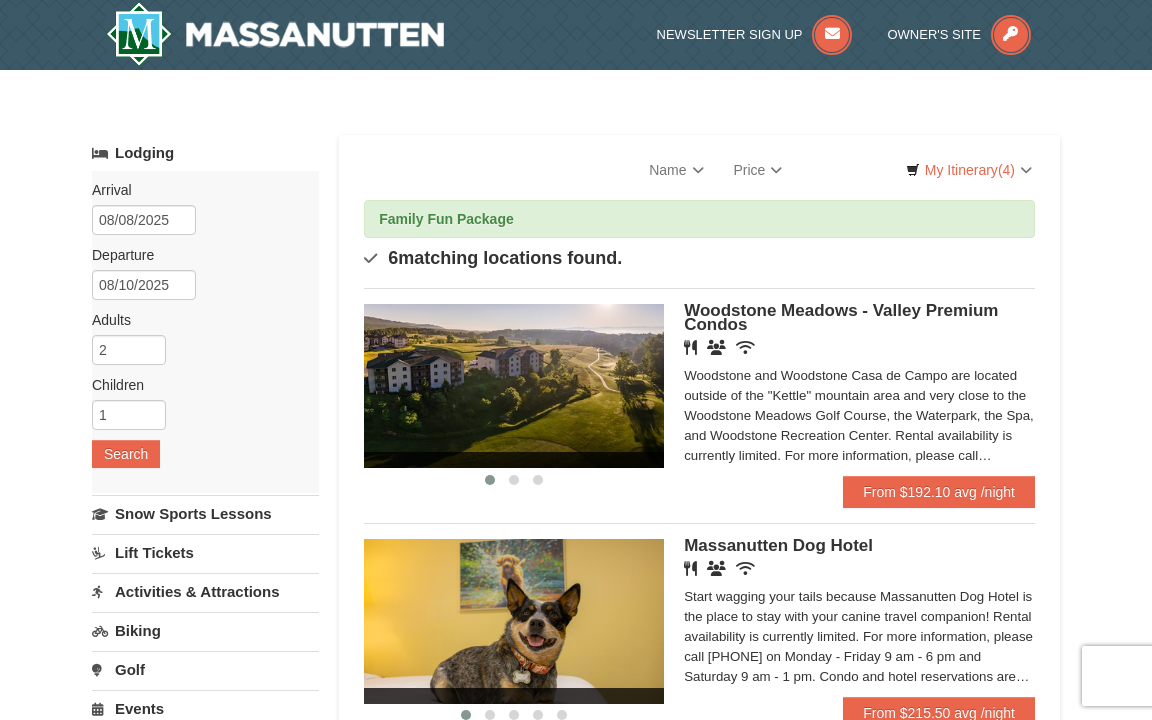 scroll, scrollTop: 0, scrollLeft: 0, axis: both 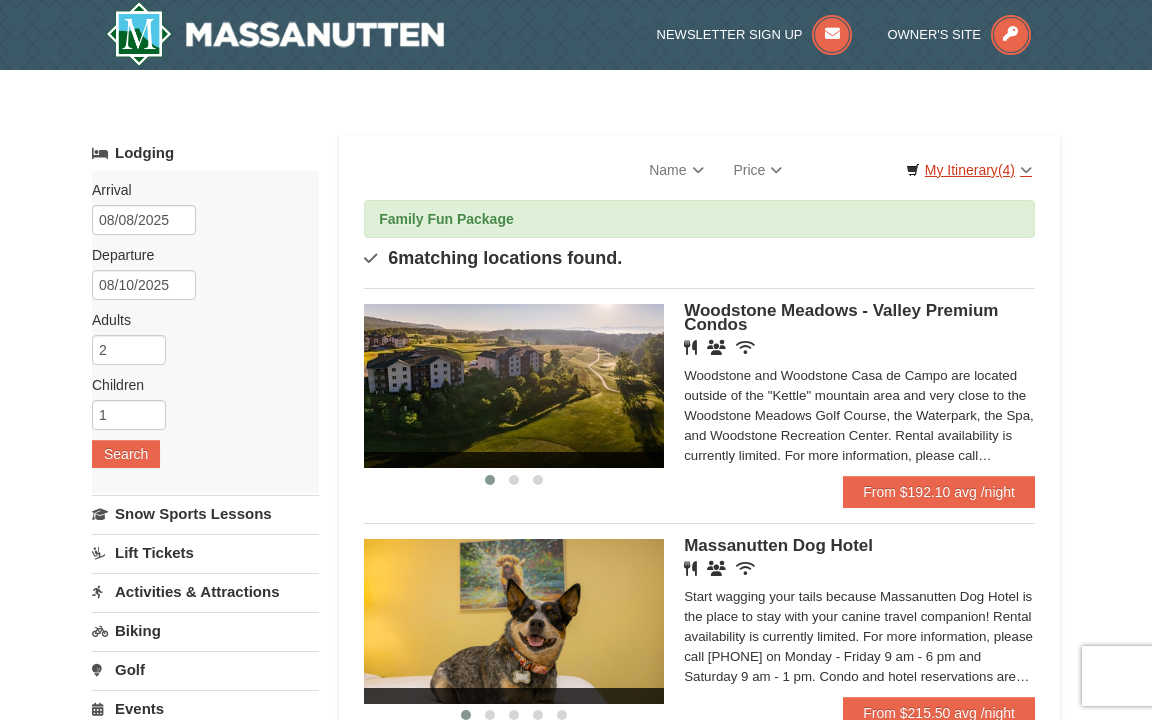 click on "My Itinerary (4)" at bounding box center [969, 170] 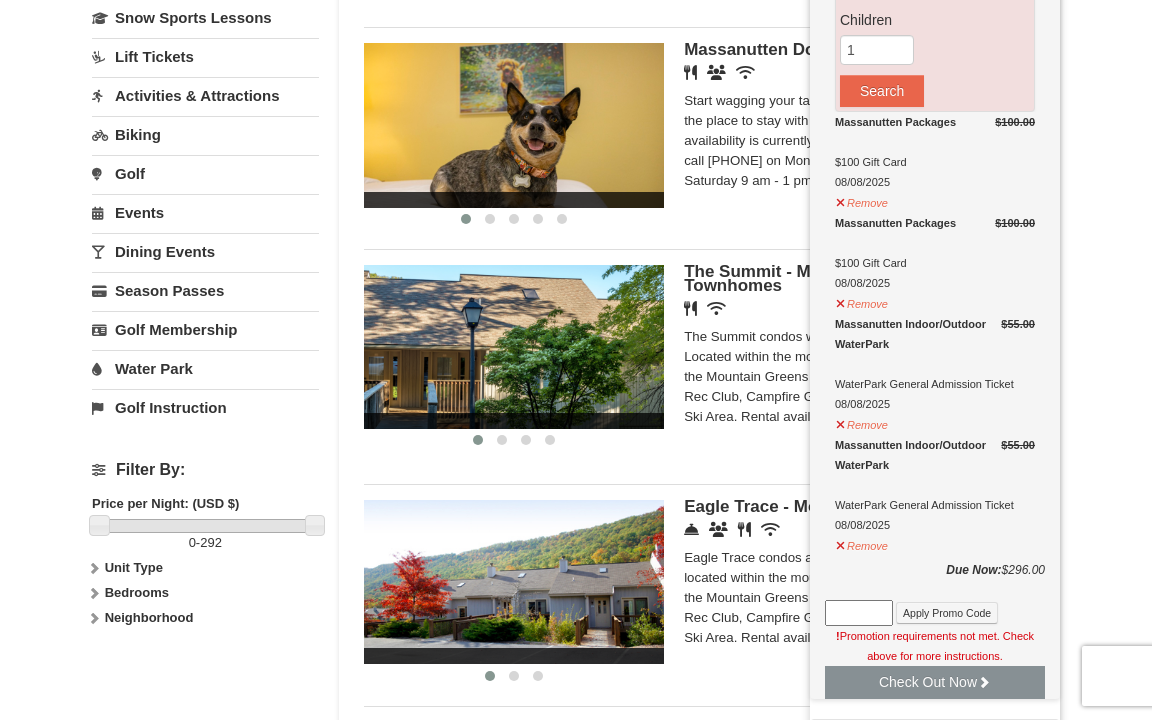 scroll, scrollTop: 498, scrollLeft: 0, axis: vertical 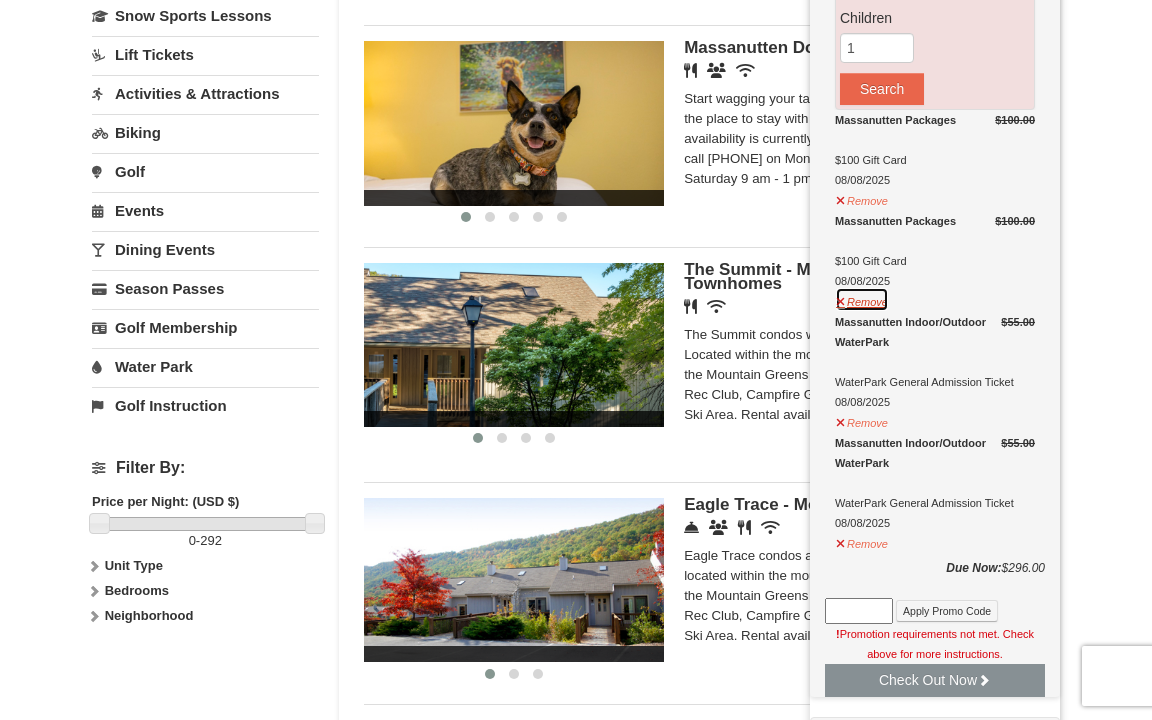 click on "Remove" at bounding box center [862, 299] 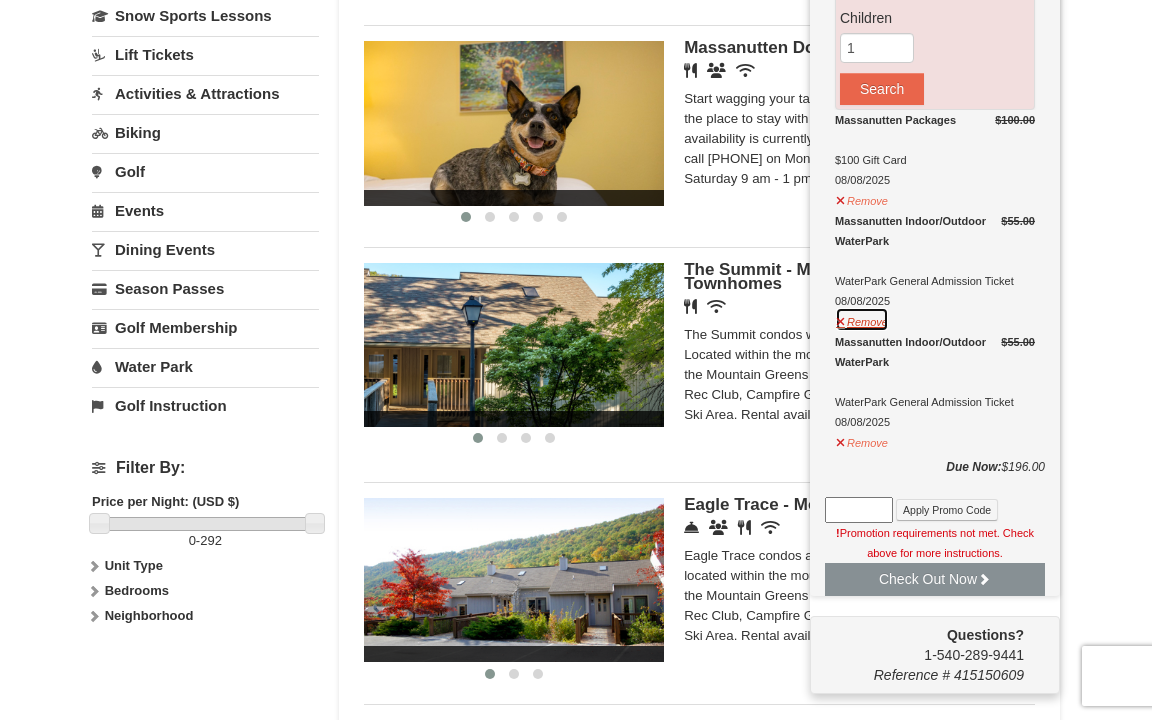 click on "Remove" at bounding box center (862, 319) 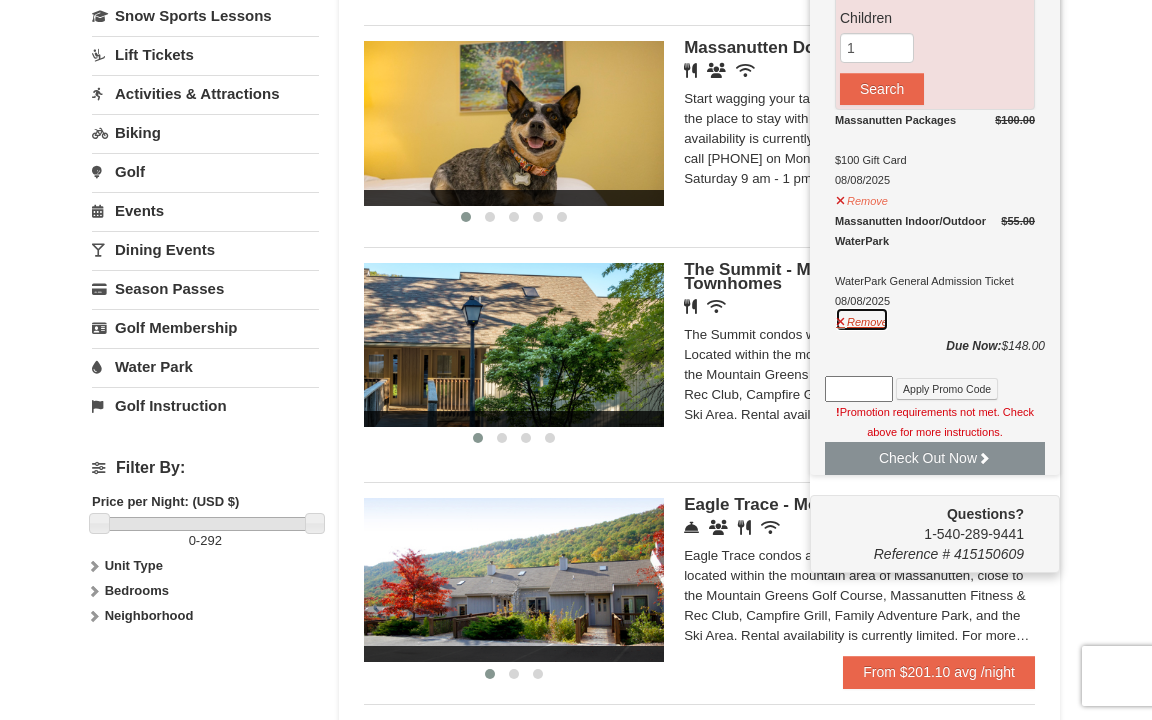 click on "Remove" at bounding box center (862, 319) 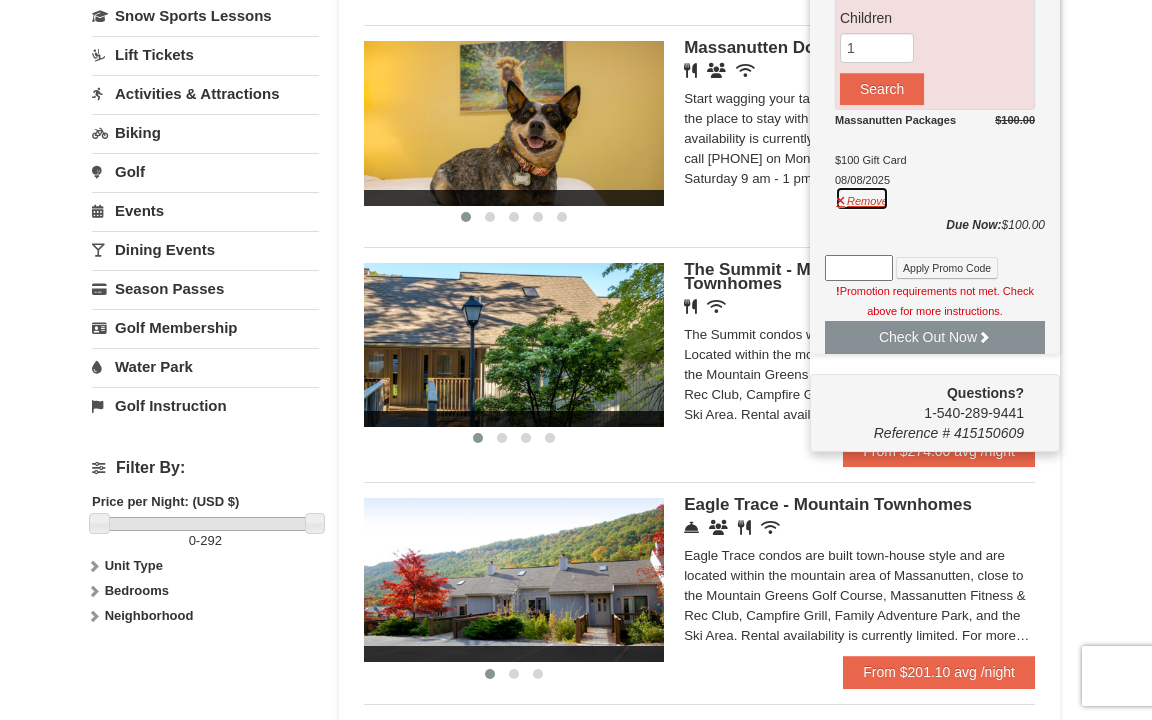 click on "Remove" at bounding box center (862, 198) 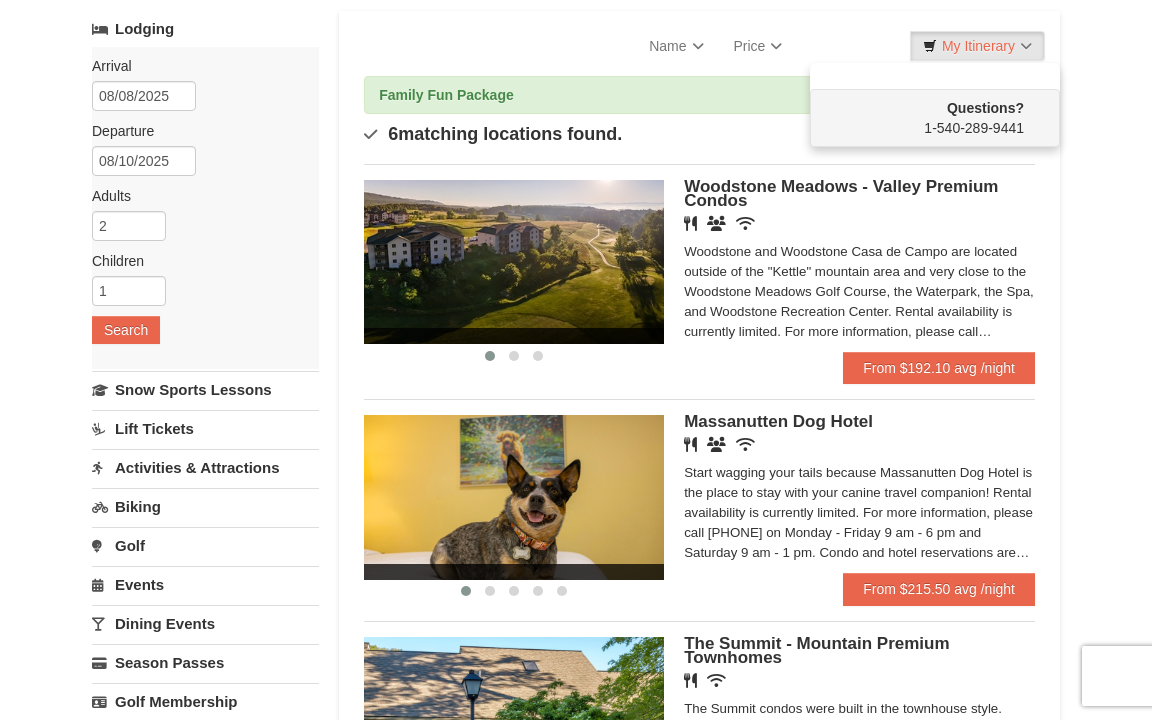 scroll, scrollTop: 114, scrollLeft: 0, axis: vertical 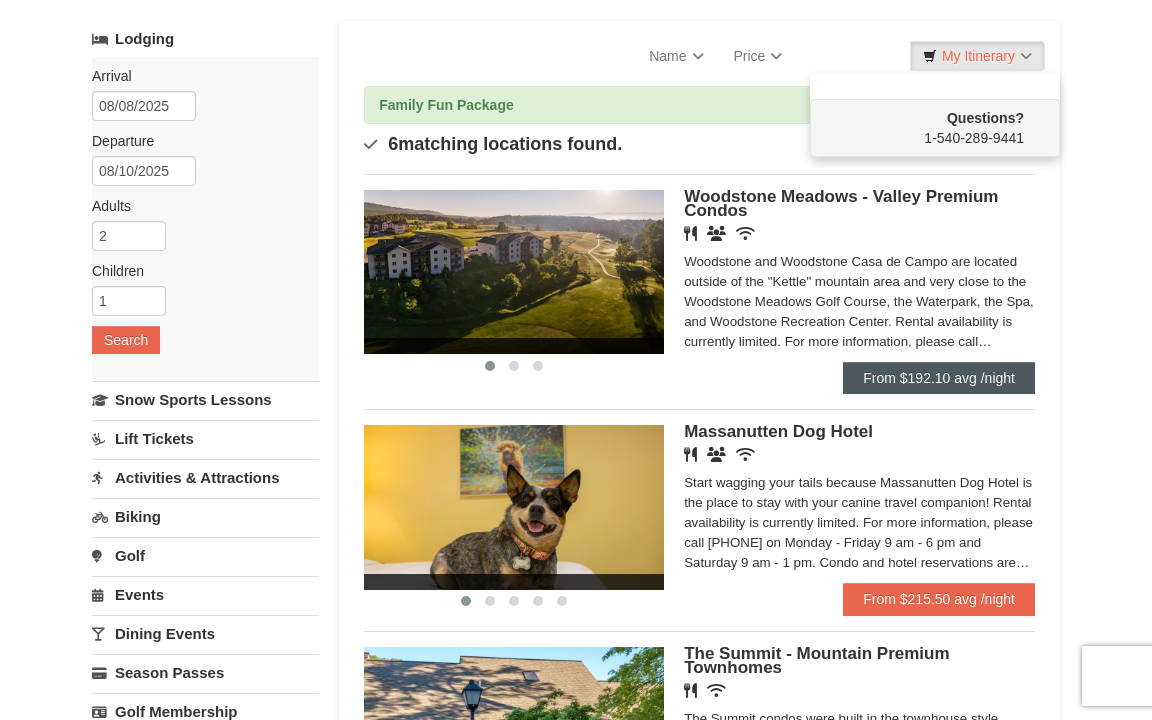 click on "From $192.10 avg /night" at bounding box center [939, 378] 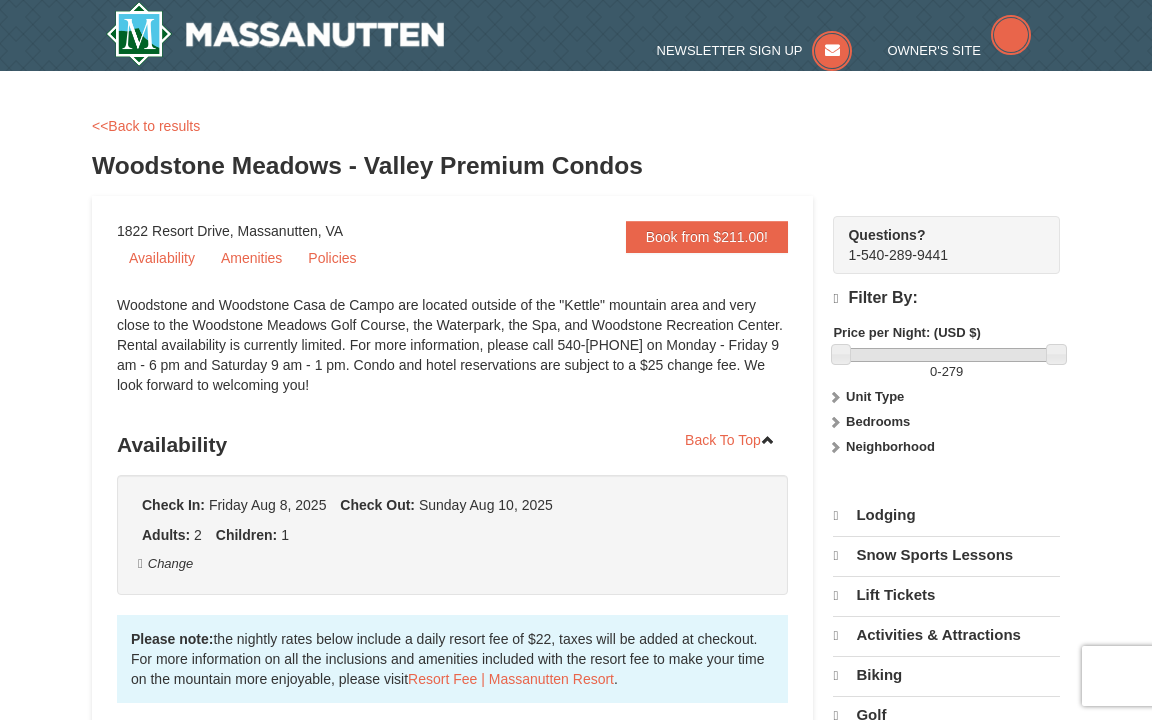 scroll, scrollTop: 0, scrollLeft: 0, axis: both 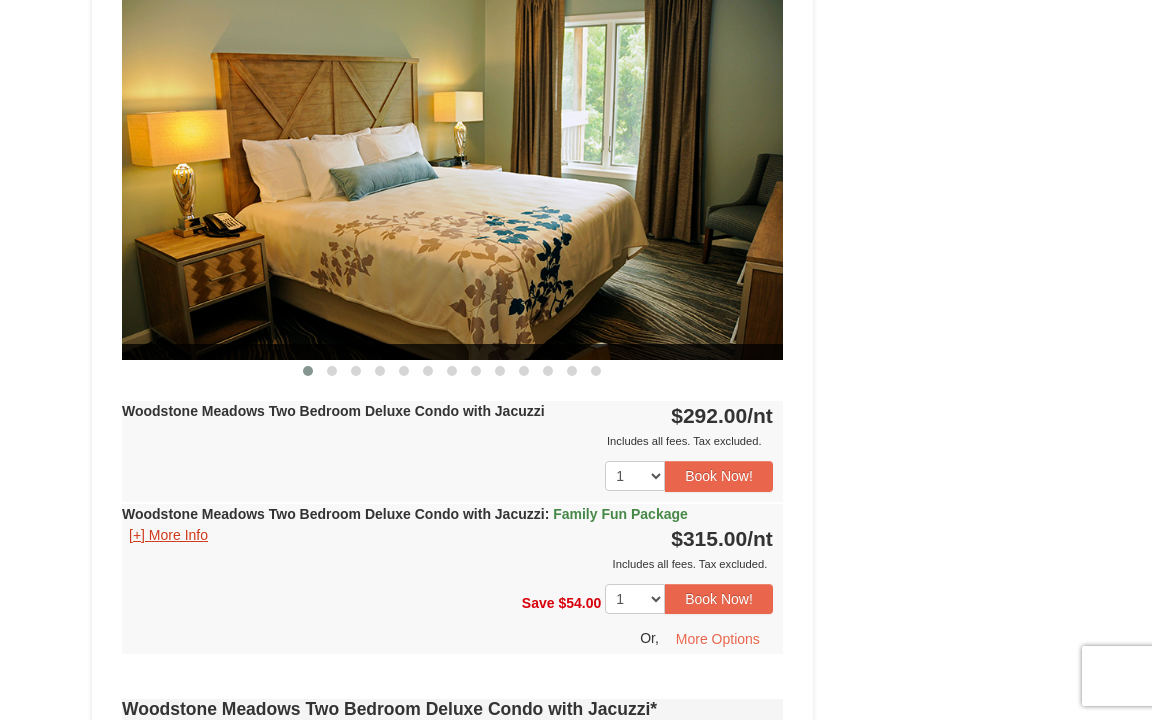 click on "[+] More Info" at bounding box center (168, 535) 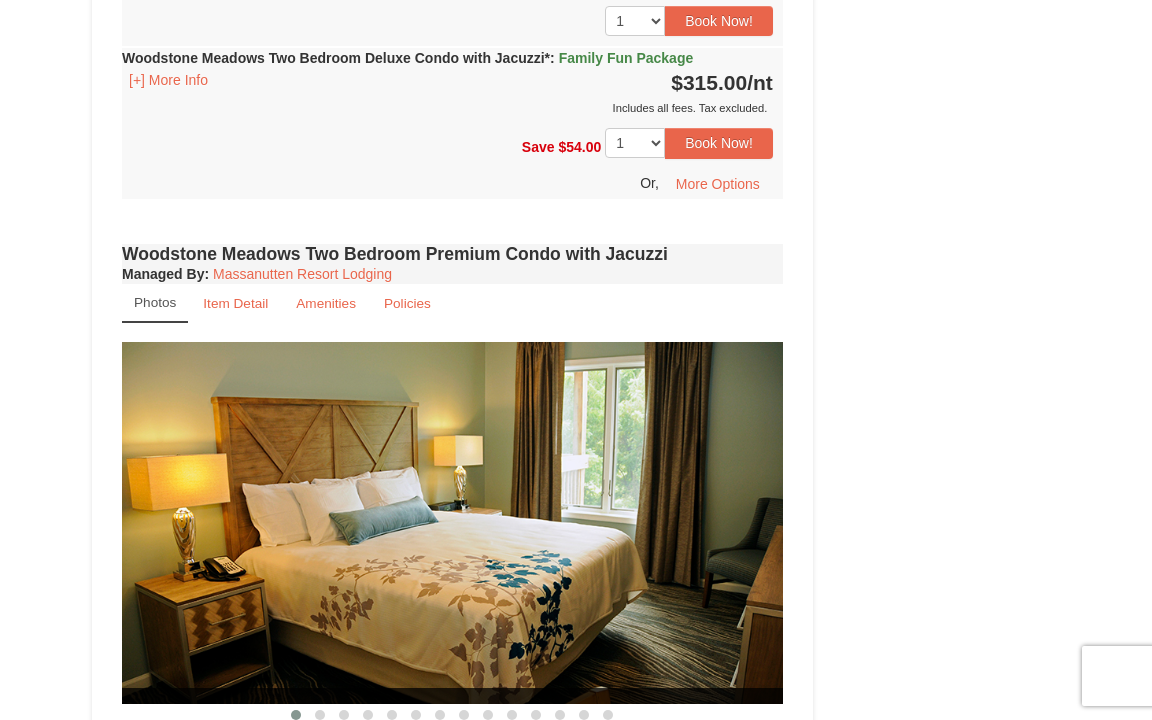 scroll, scrollTop: 4040, scrollLeft: 0, axis: vertical 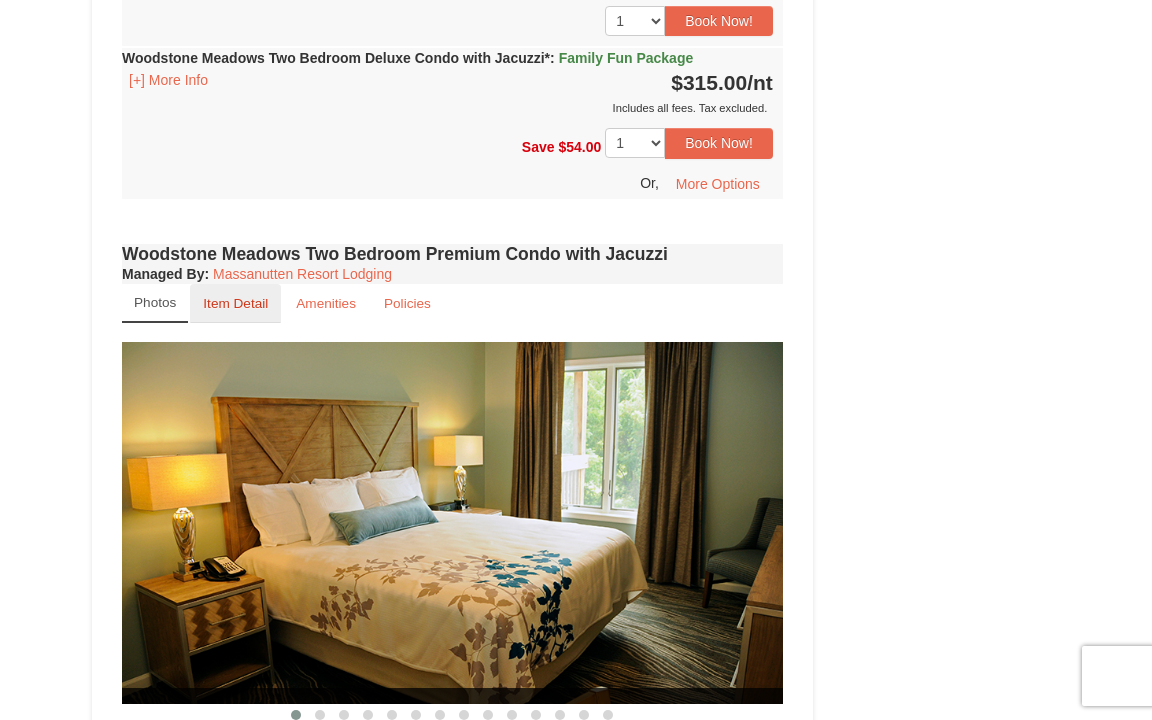 click on "Item Detail" at bounding box center [235, 303] 